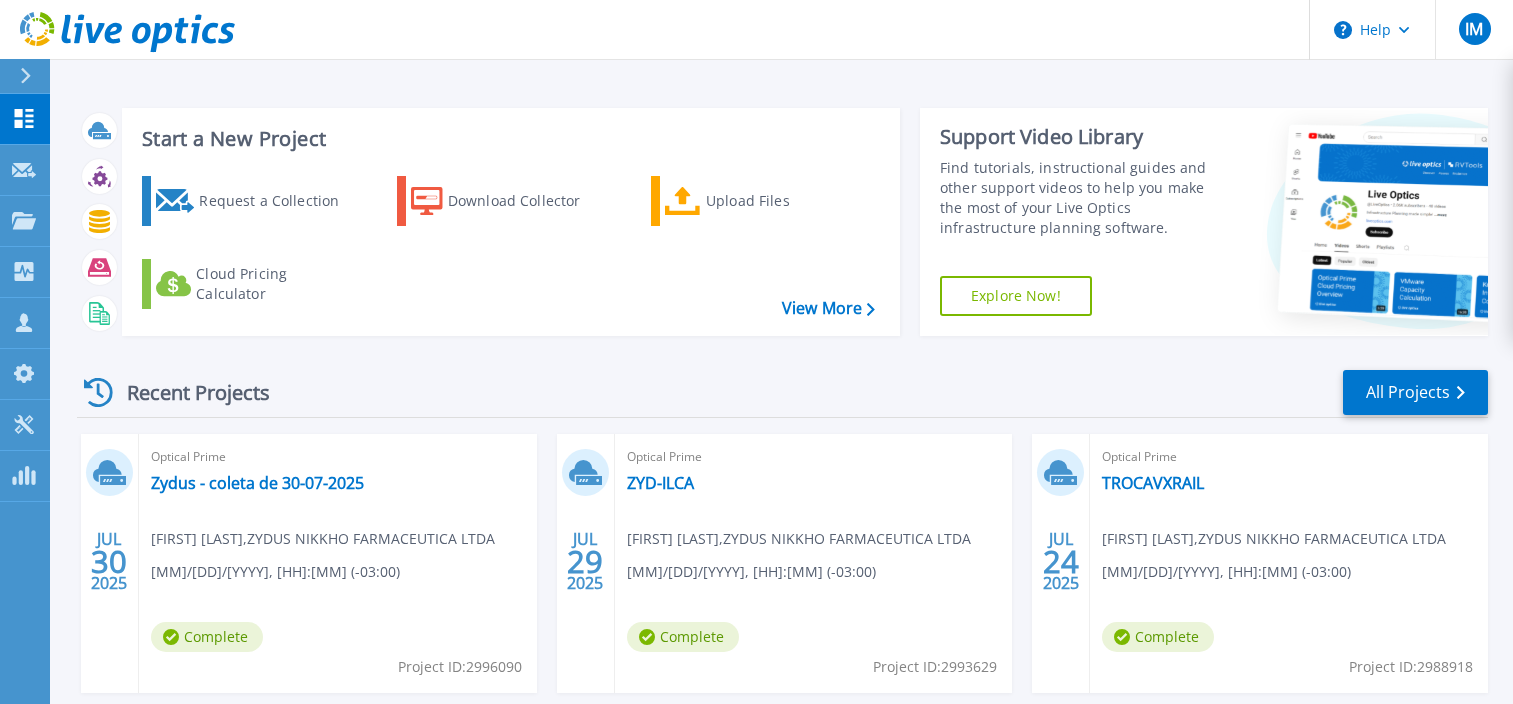 scroll, scrollTop: 0, scrollLeft: 0, axis: both 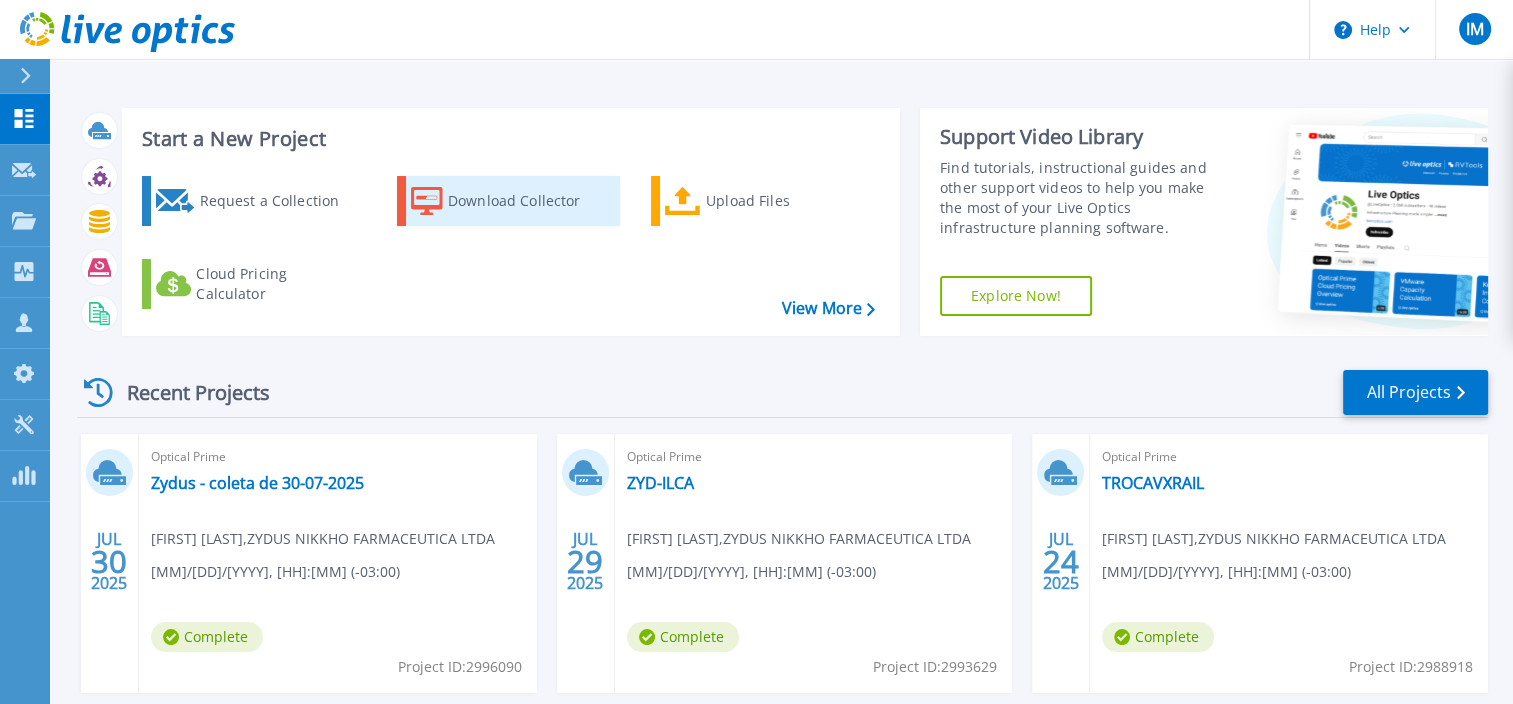 click on "Download Collector" at bounding box center [528, 201] 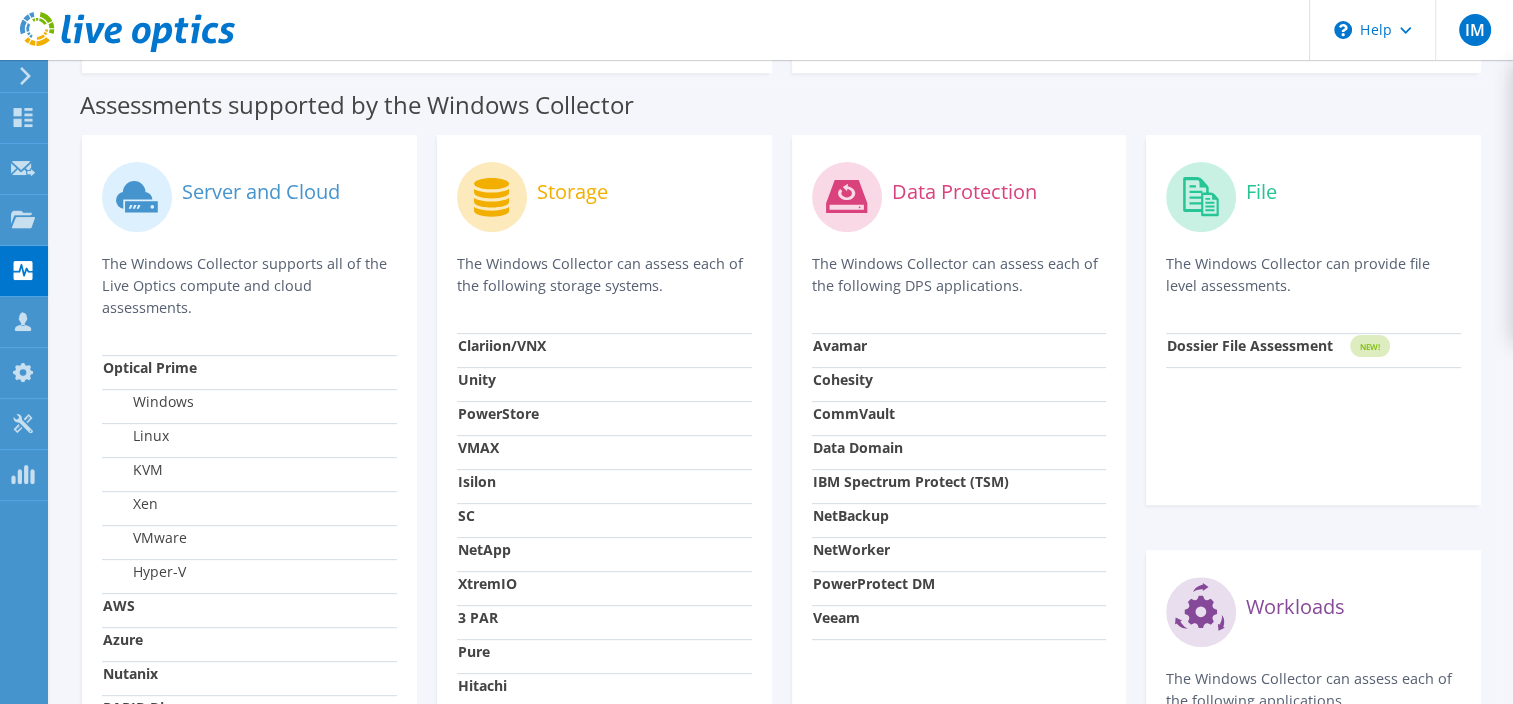 scroll, scrollTop: 600, scrollLeft: 0, axis: vertical 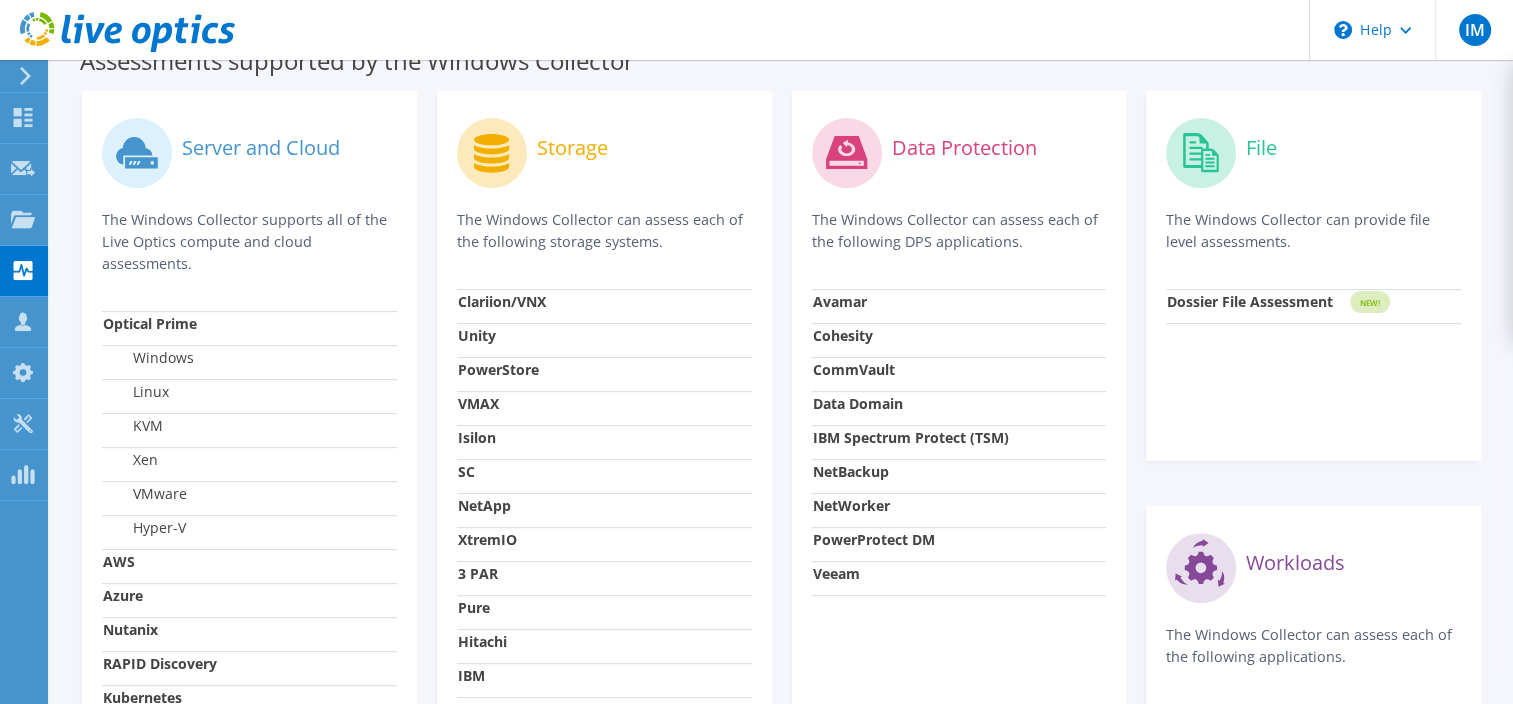 click on "NEW!" 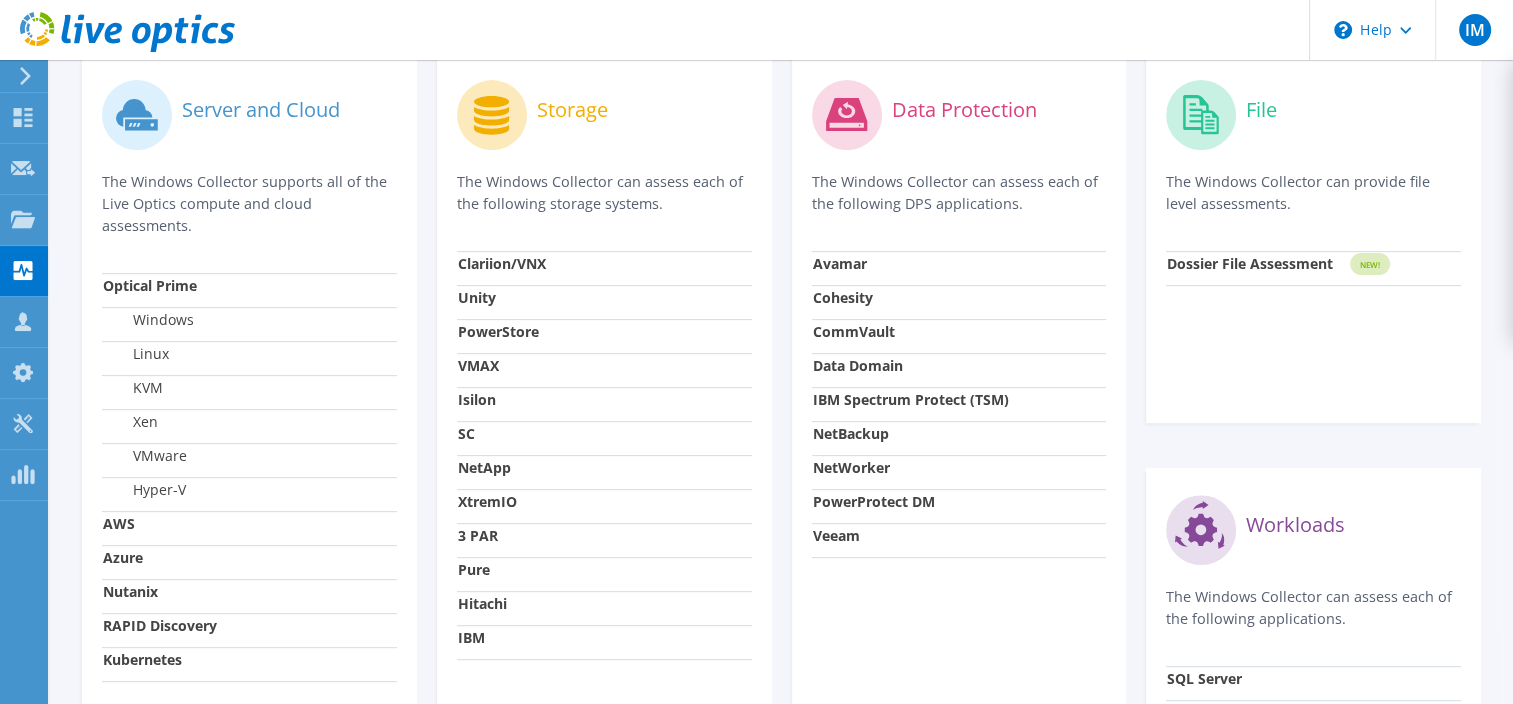 scroll, scrollTop: 474, scrollLeft: 0, axis: vertical 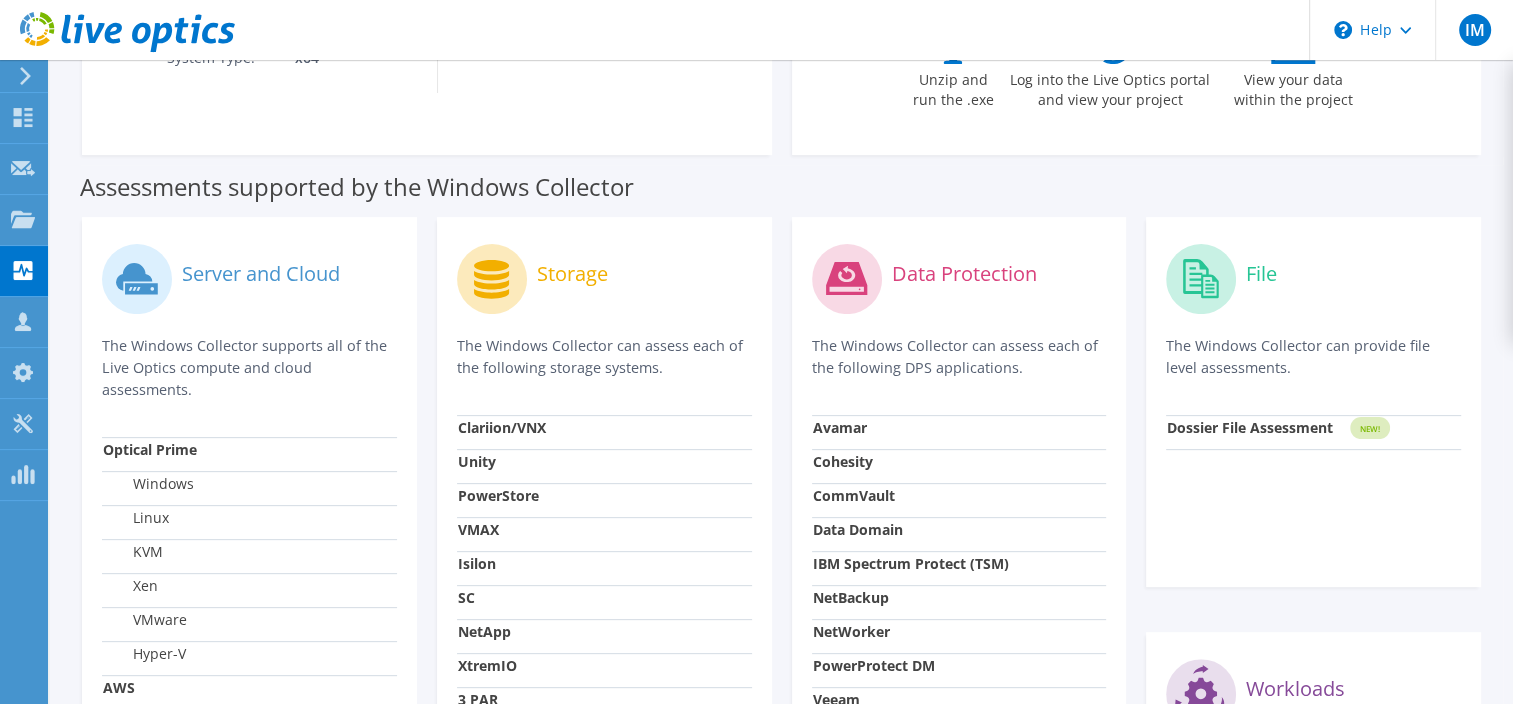 click on "File" at bounding box center (1313, 278) 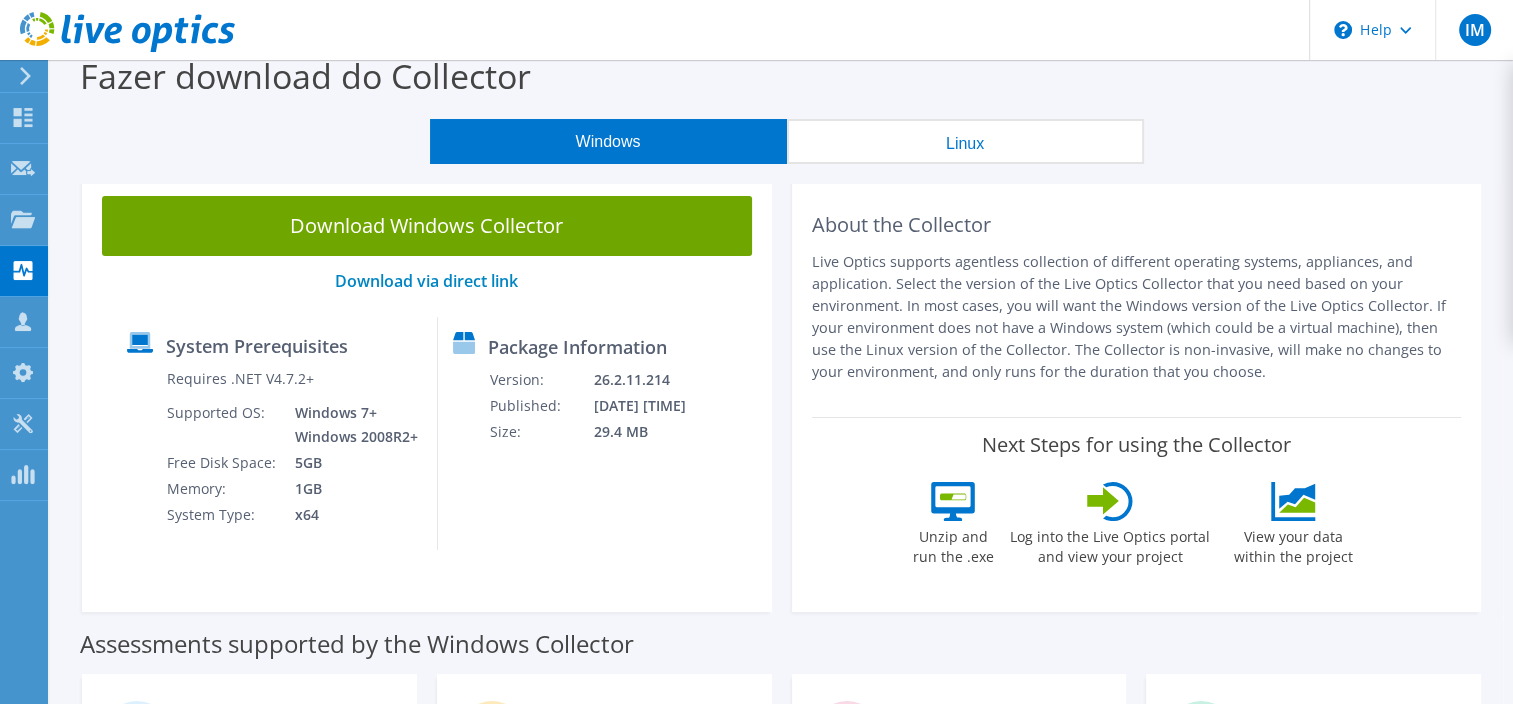scroll, scrollTop: 0, scrollLeft: 0, axis: both 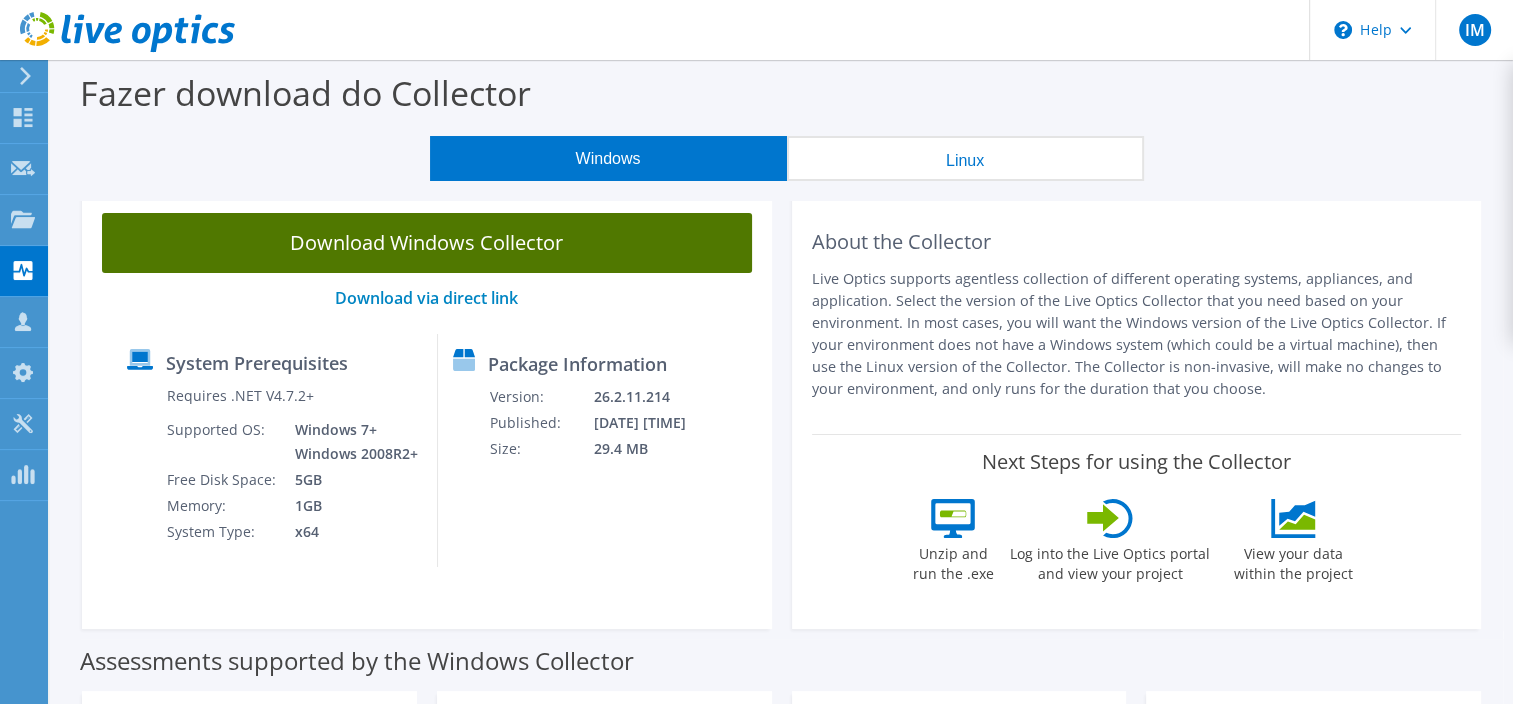 click on "Download Windows Collector" at bounding box center (427, 243) 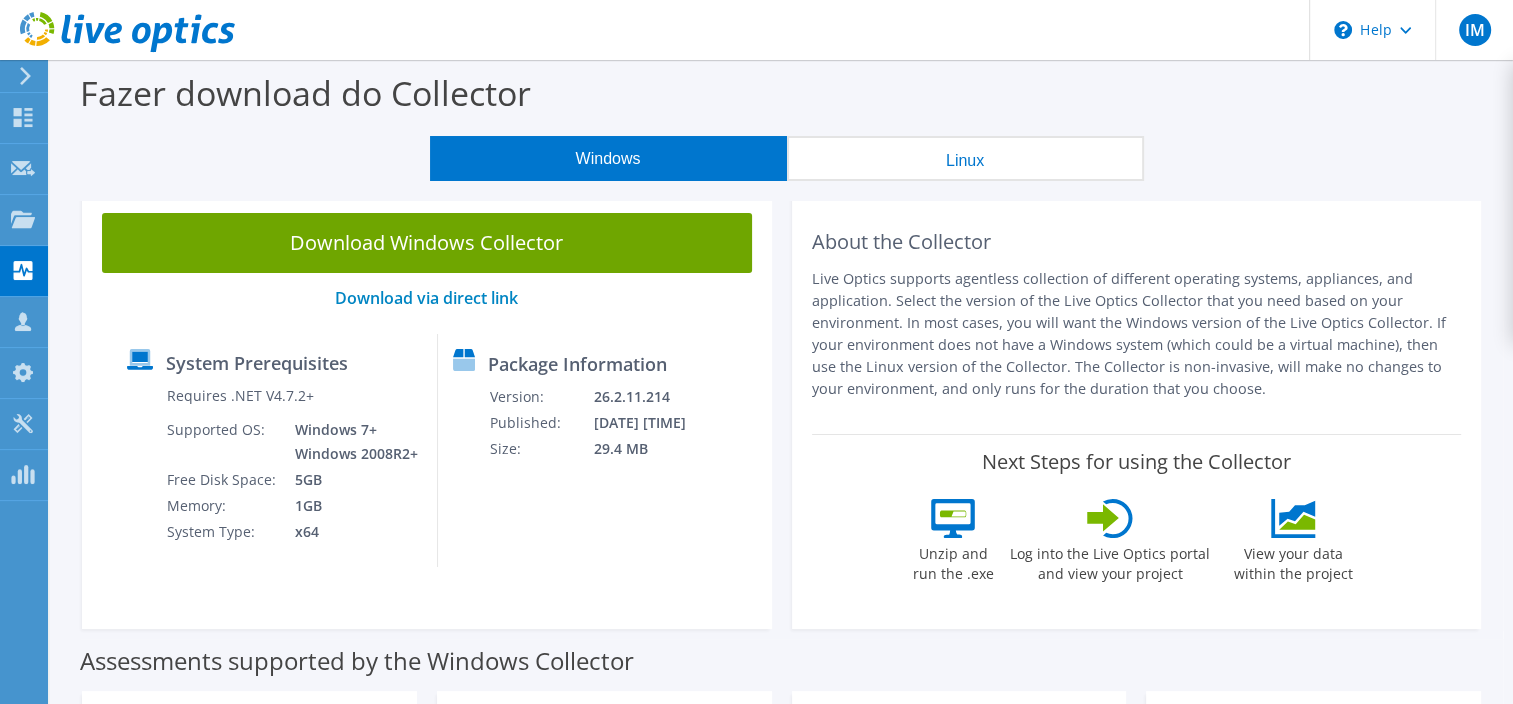click on "Fazer download do Collector" at bounding box center [781, 98] 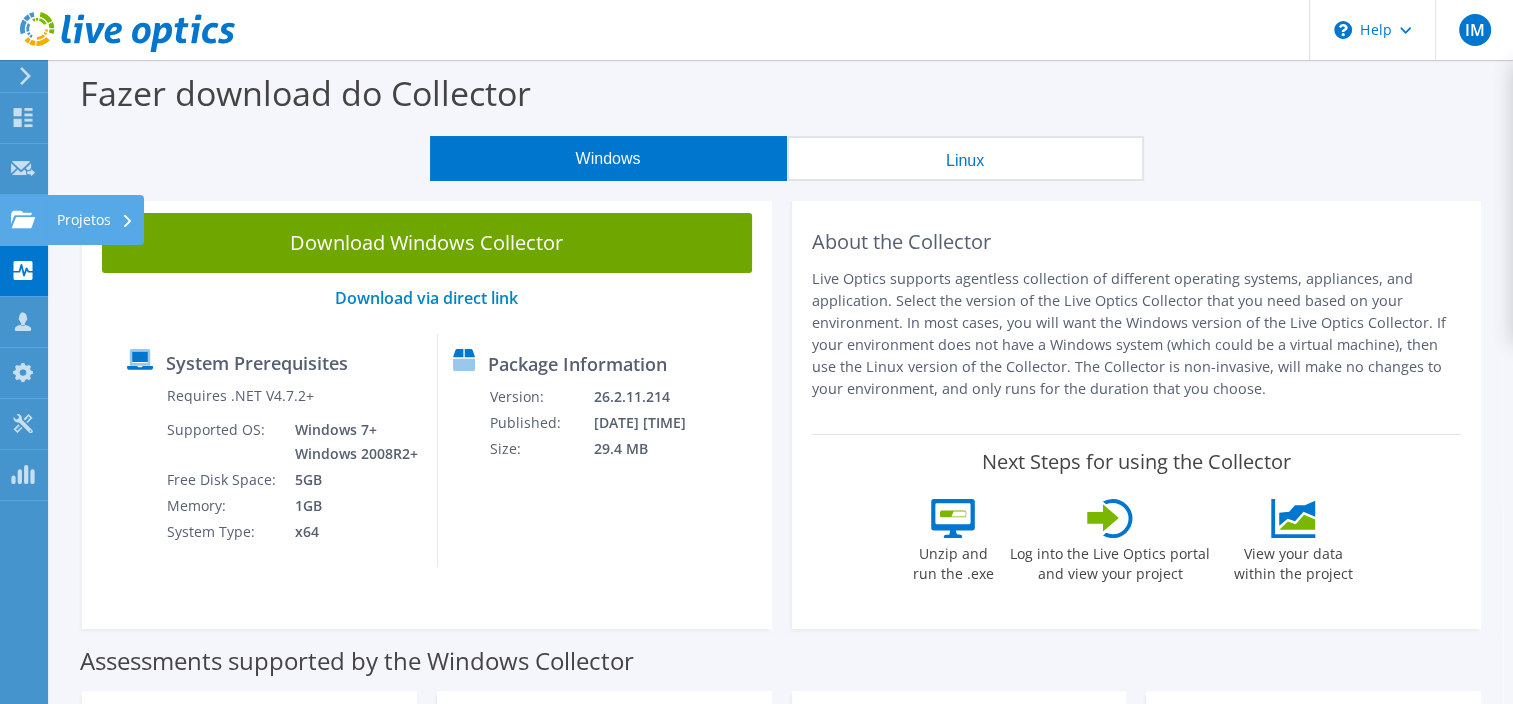 click on "Projetos" at bounding box center (-66, 220) 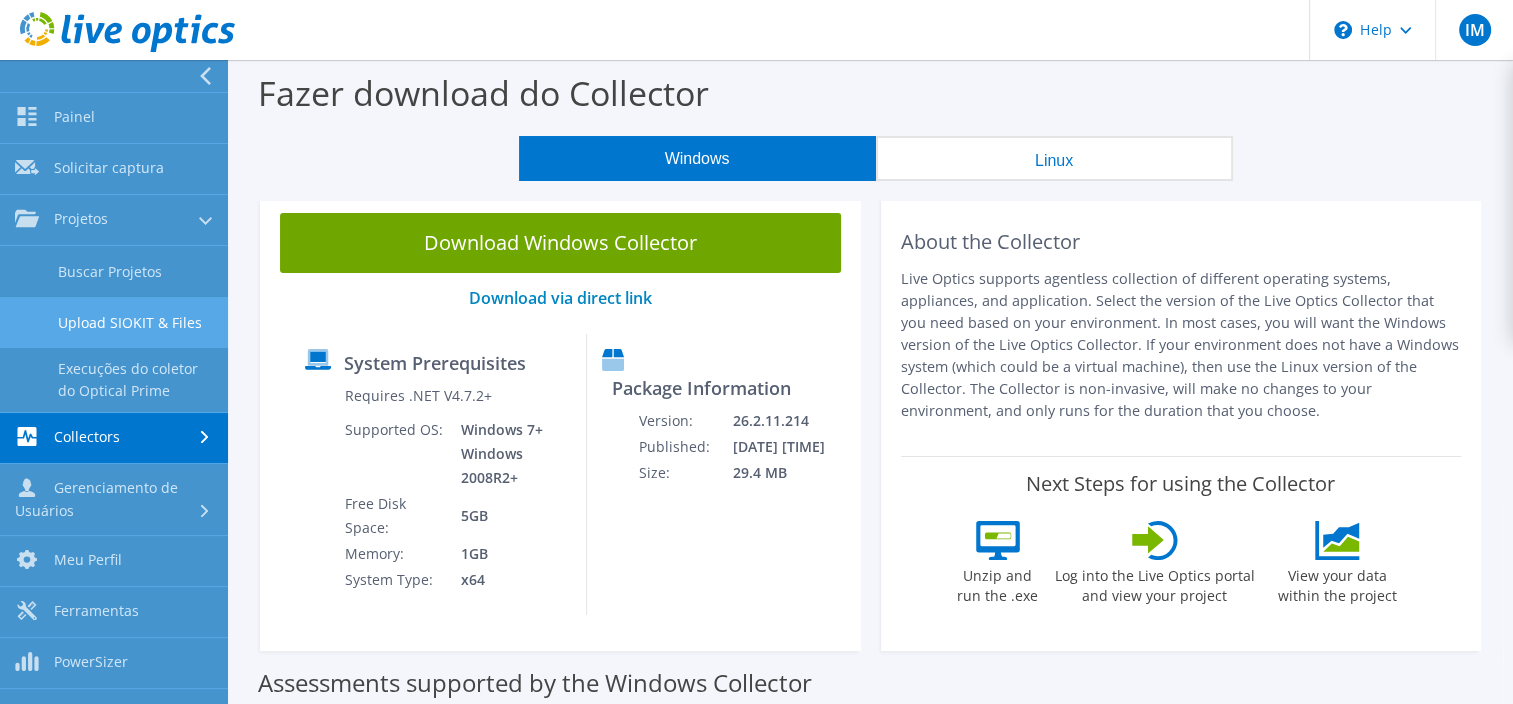 click on "Upload SIOKIT & Files" at bounding box center (114, 322) 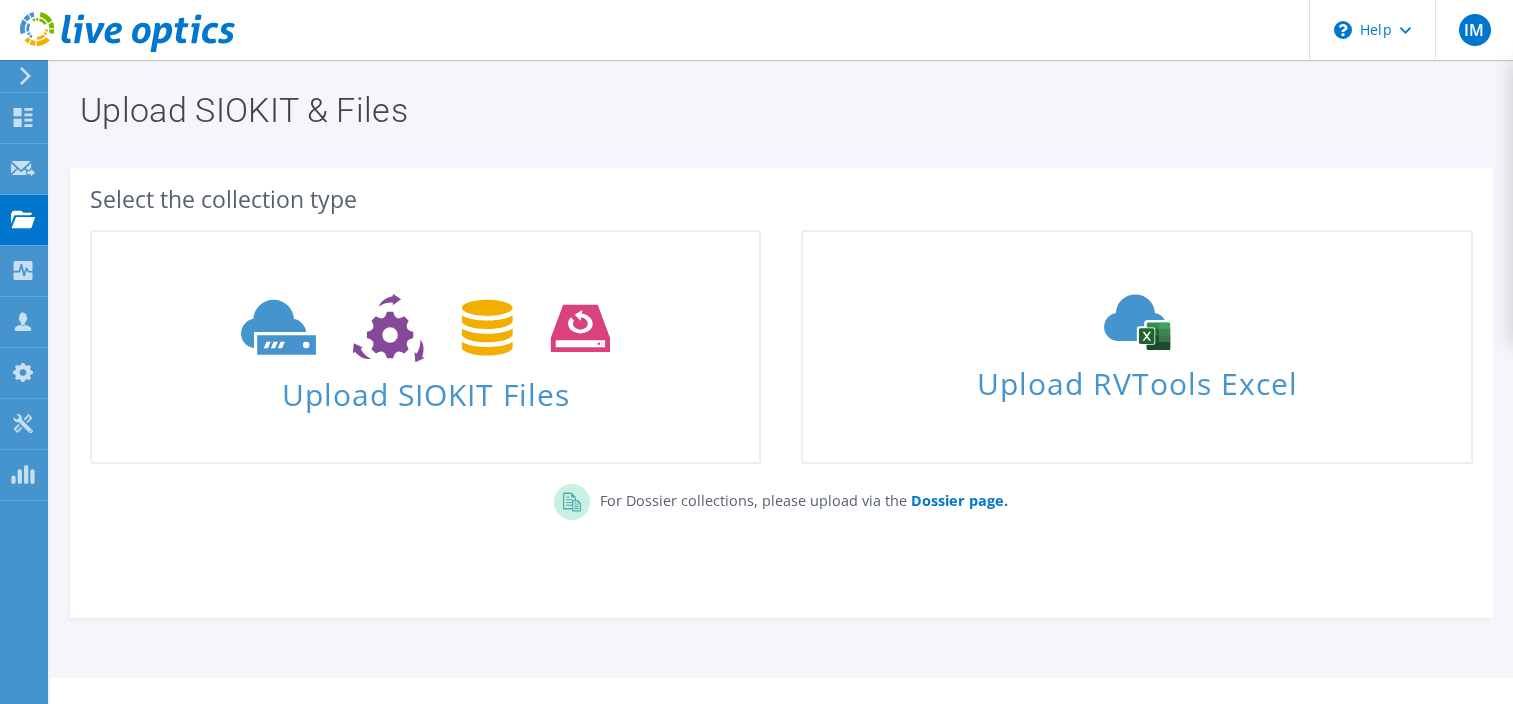 scroll, scrollTop: 0, scrollLeft: 0, axis: both 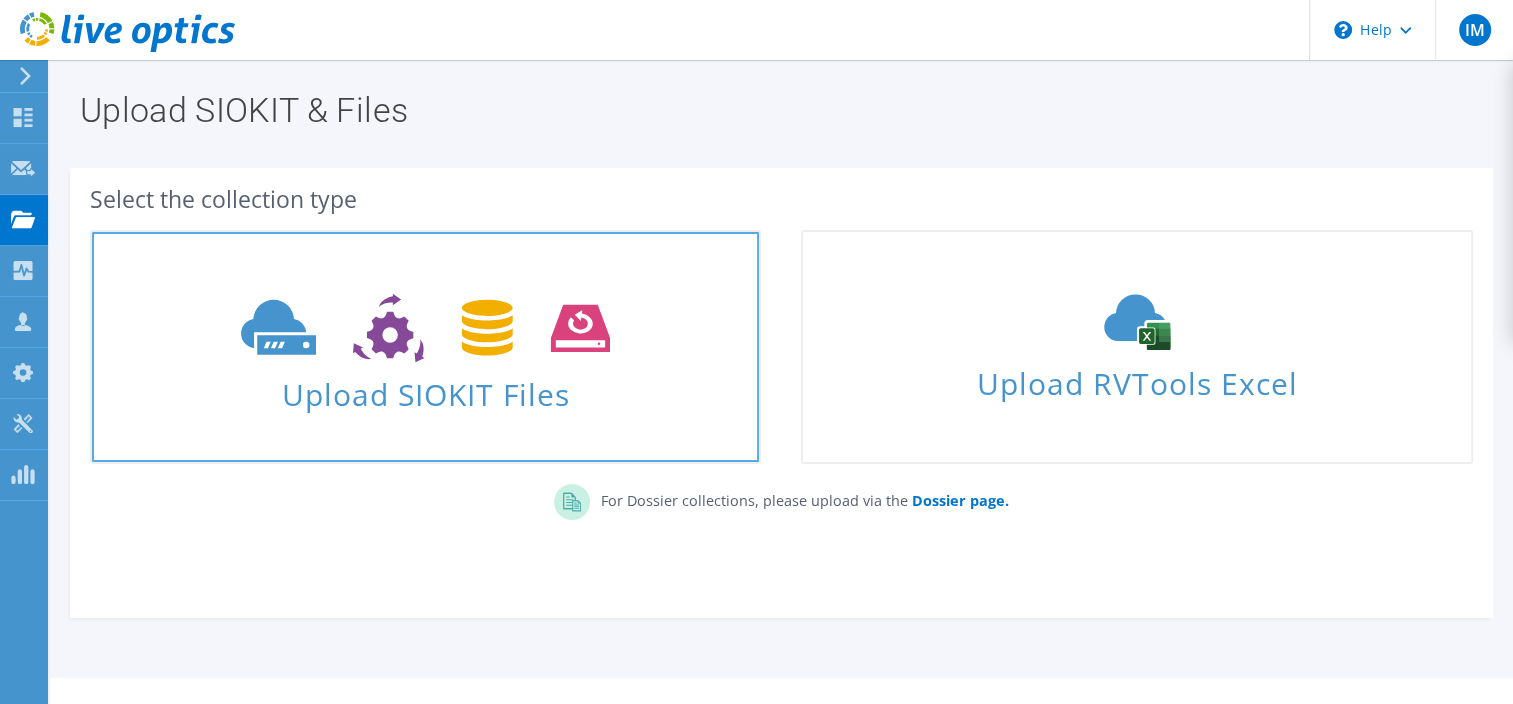 click 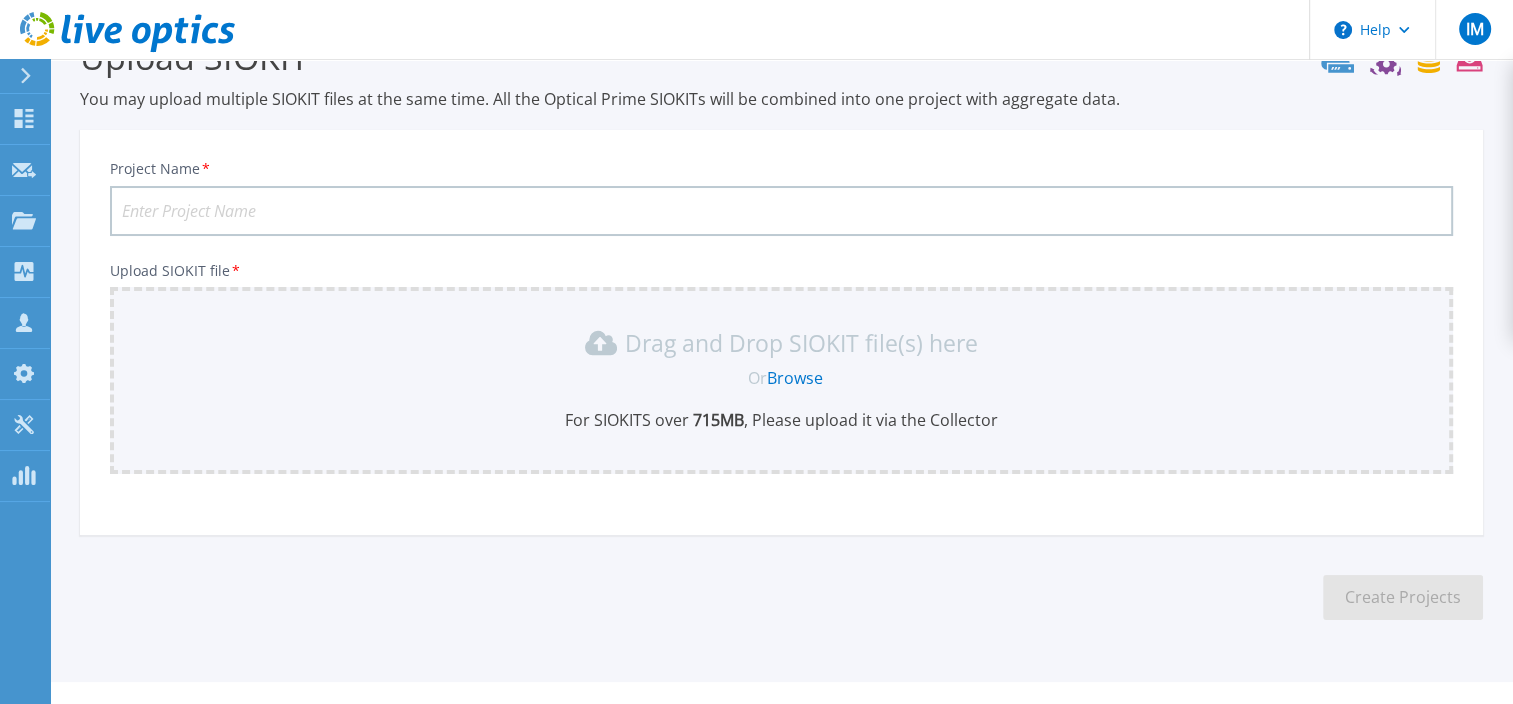 scroll, scrollTop: 88, scrollLeft: 0, axis: vertical 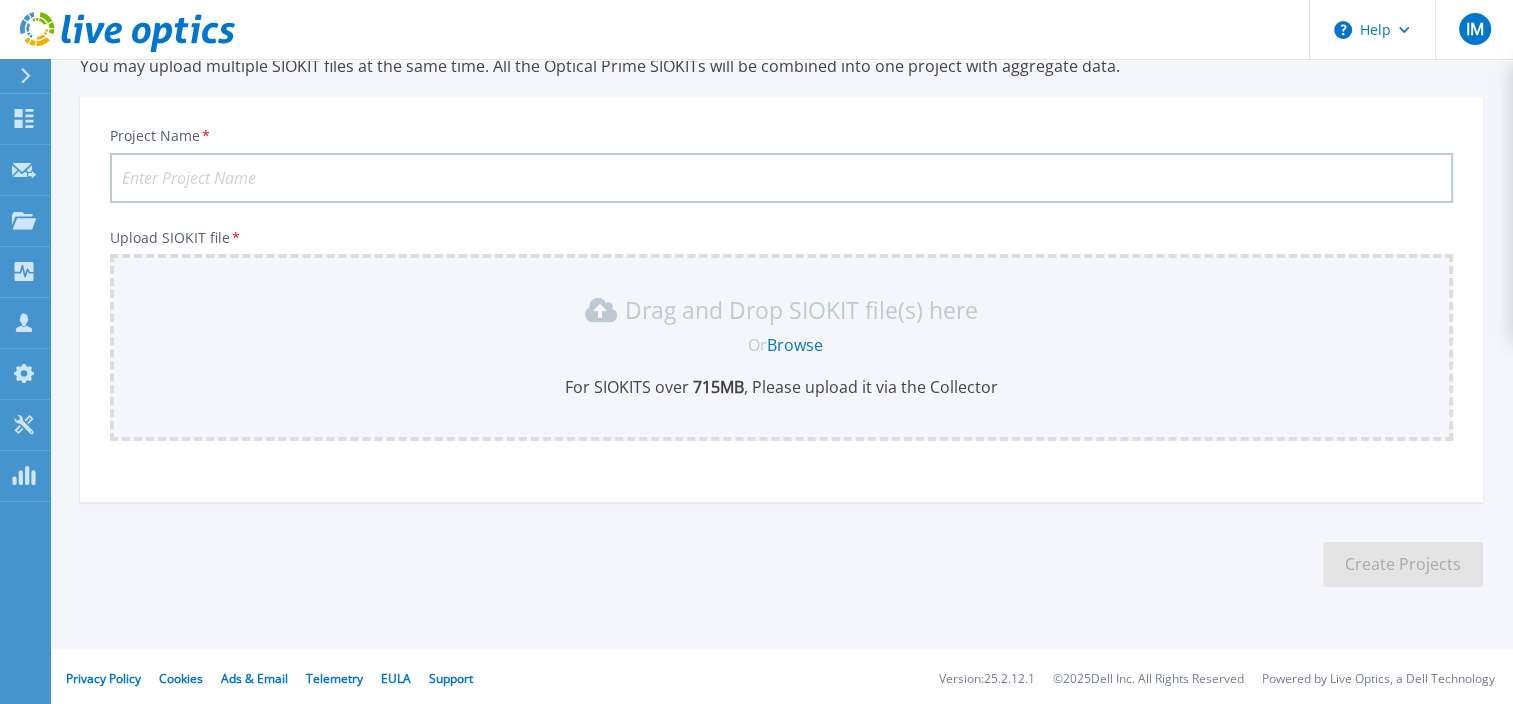 click on "Upload SIOKIT You may upload multiple SIOKIT files at the same time. All the Optical Prime SIOKITs will be combined into one project with aggregate data. Project Name * Upload SIOKIT file * Drag and Drop SIOKIT file(s) here    Or  Browse For SIOKITS over   715  MB , Please upload it via the Collector Create Projects" at bounding box center (781, 301) 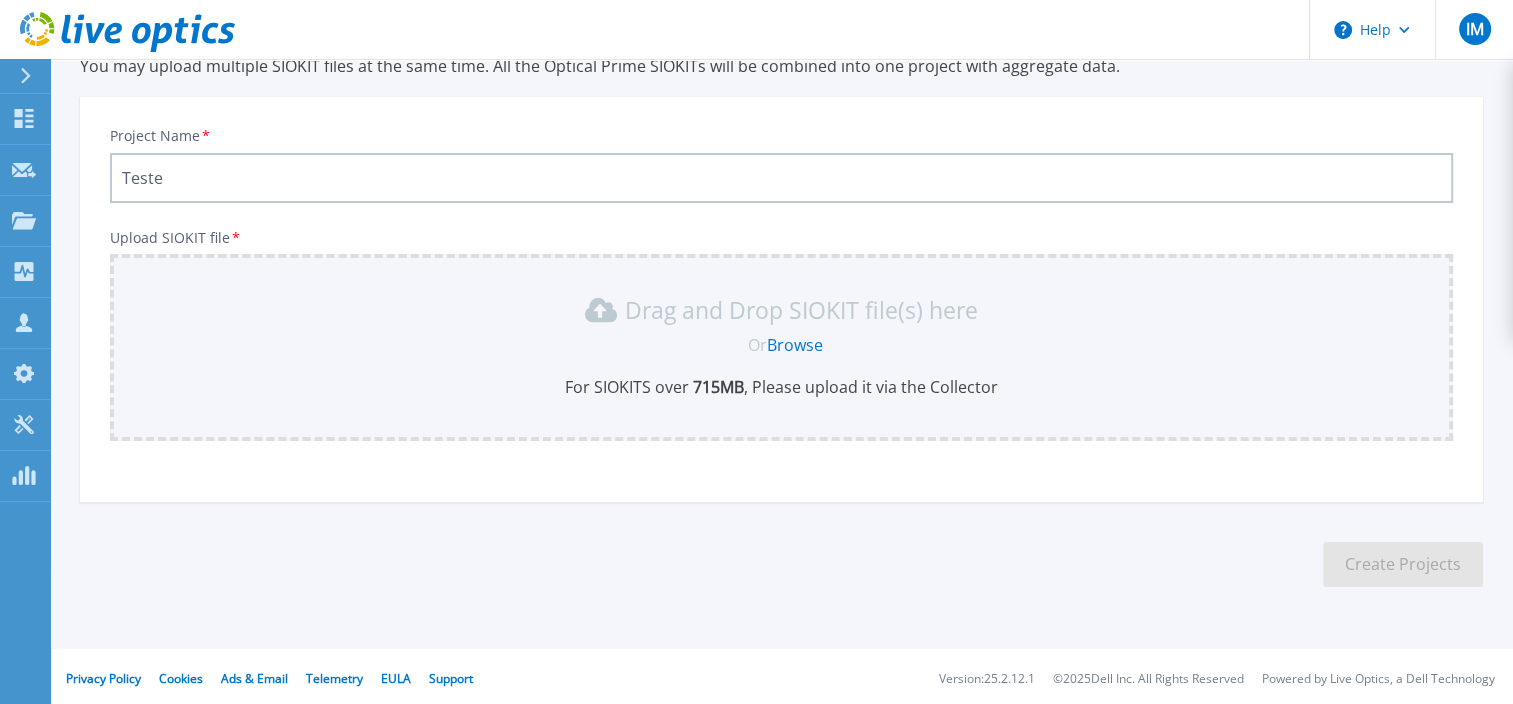type on "Teste" 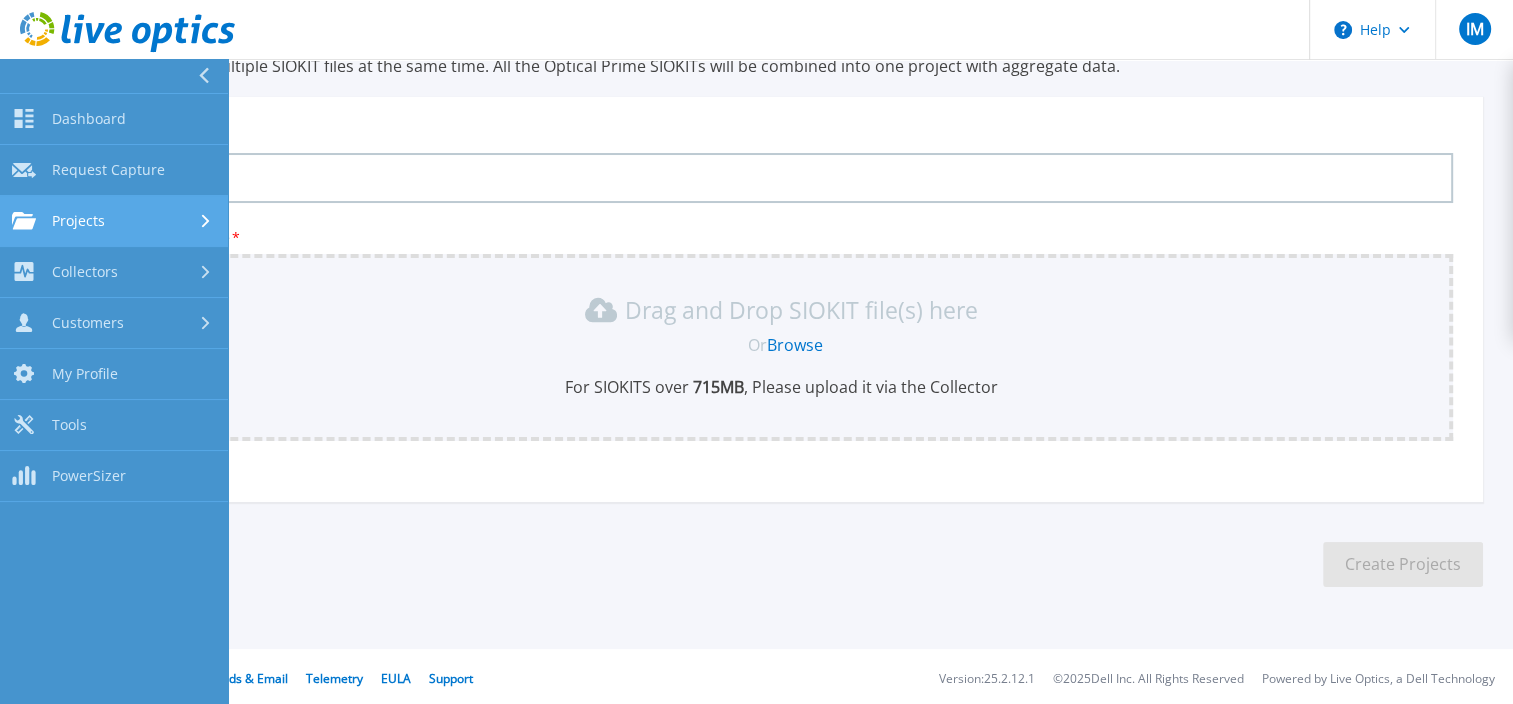 click on "Projects" at bounding box center (114, 221) 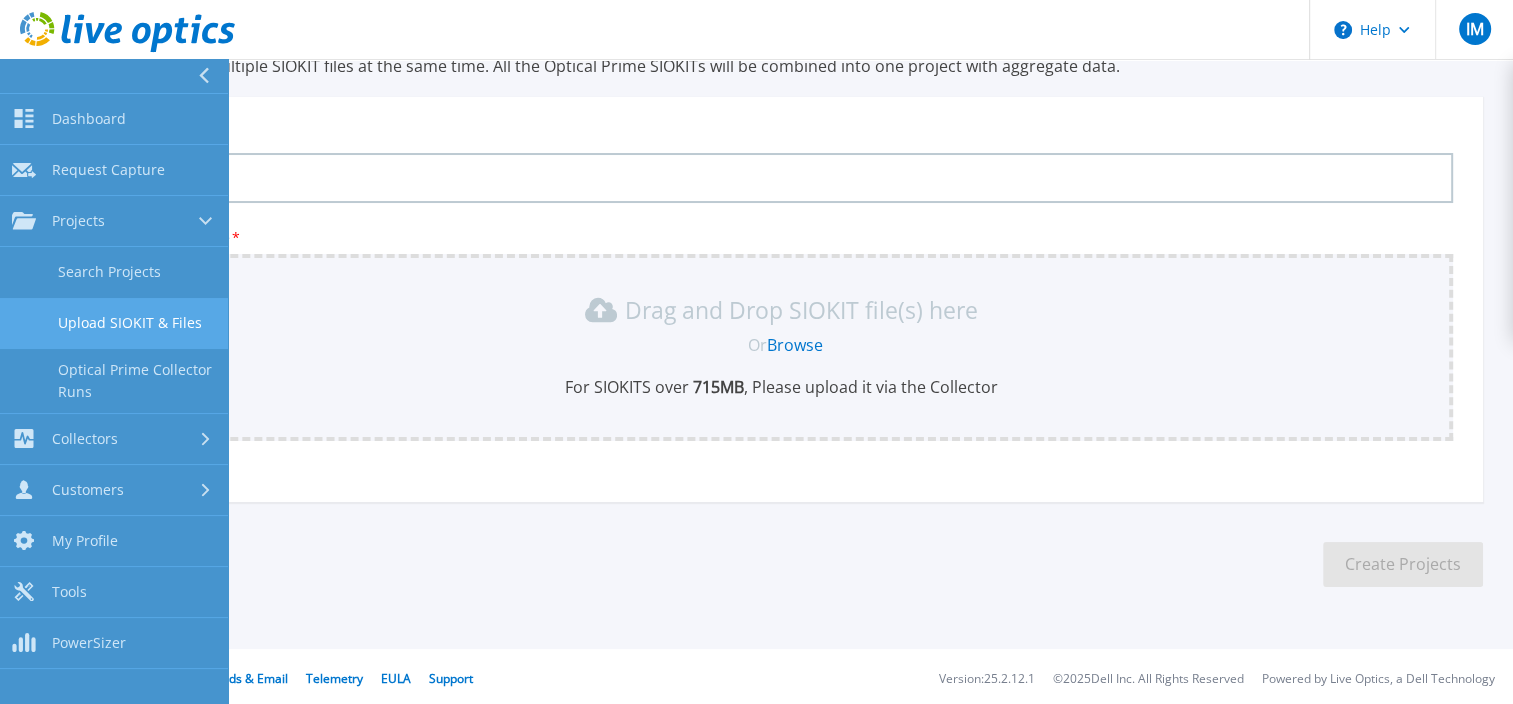 click on "Upload SIOKIT & Files" at bounding box center (114, 323) 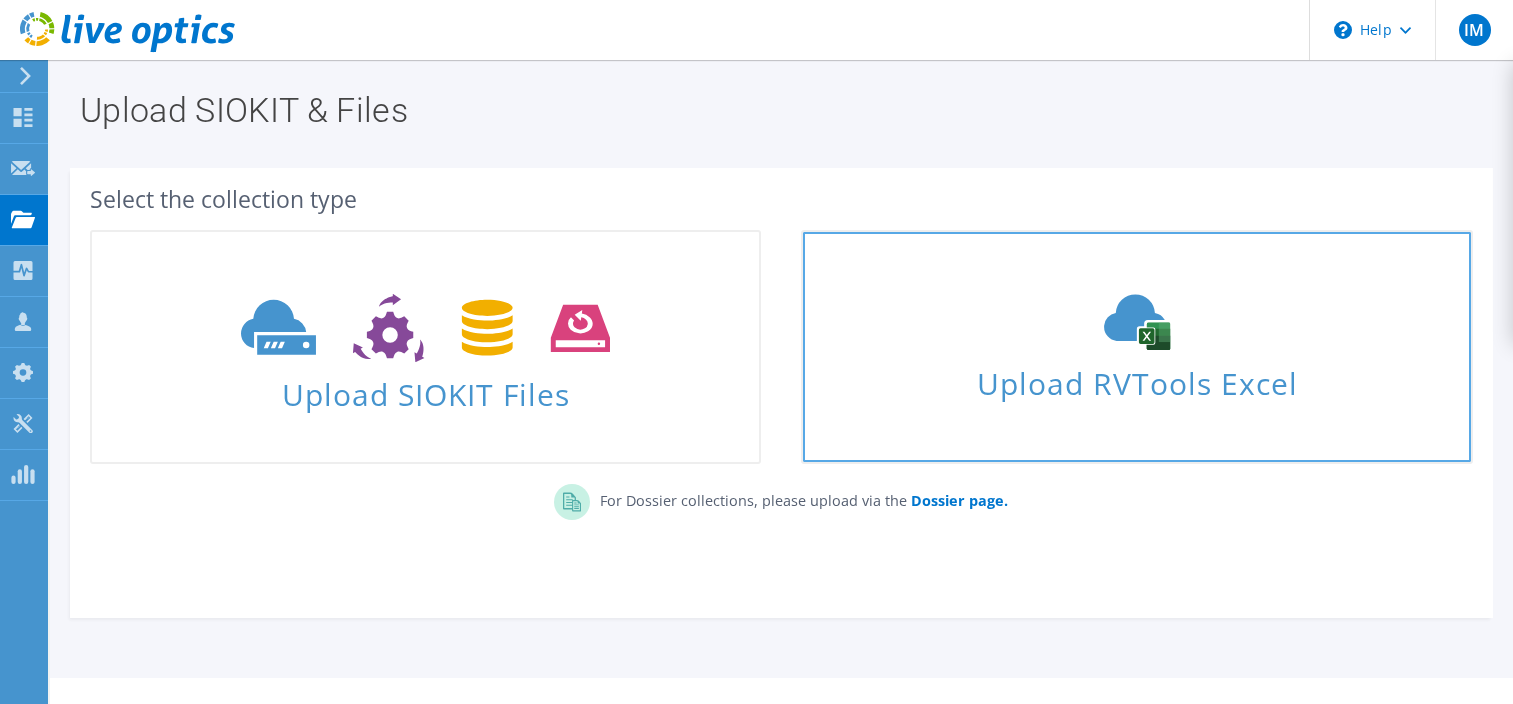 scroll, scrollTop: 0, scrollLeft: 0, axis: both 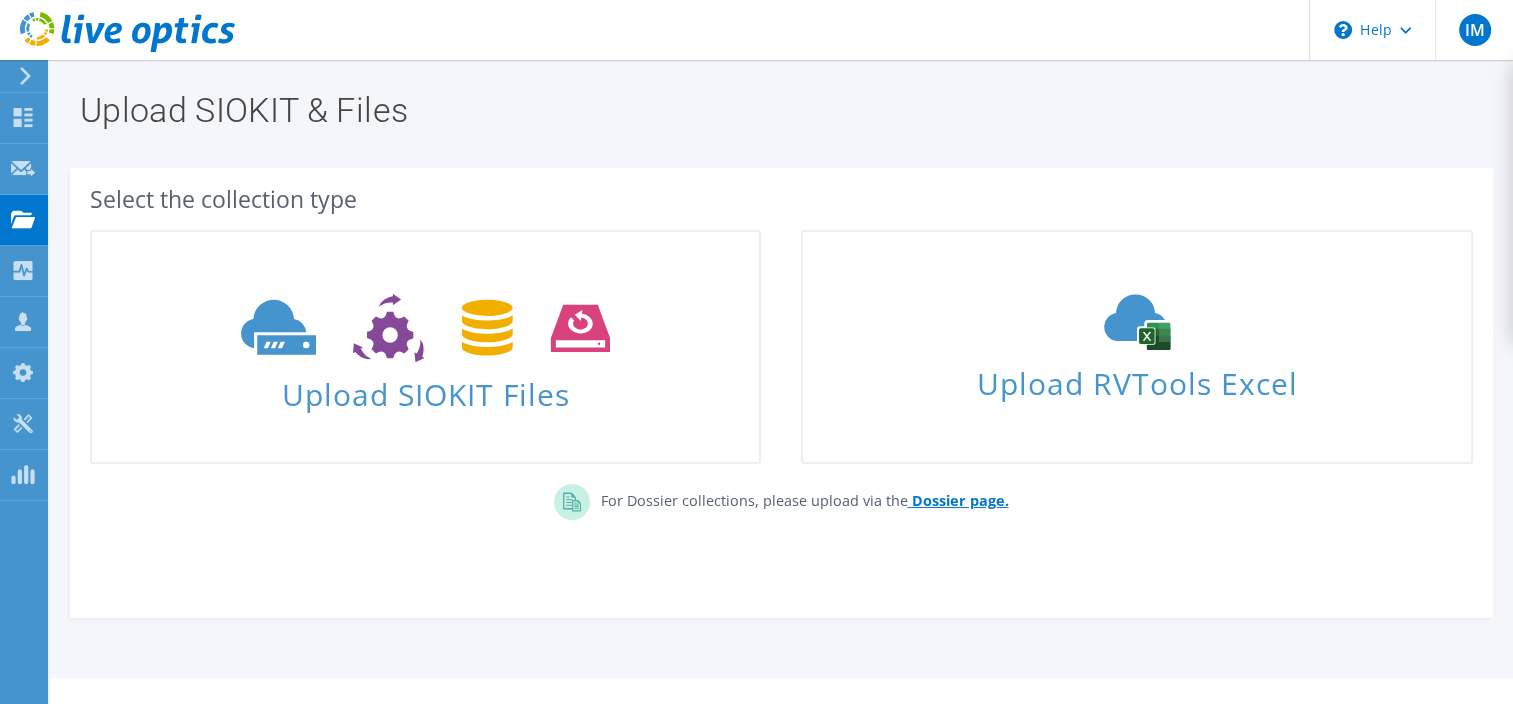 click on "Dossier page." at bounding box center (959, 500) 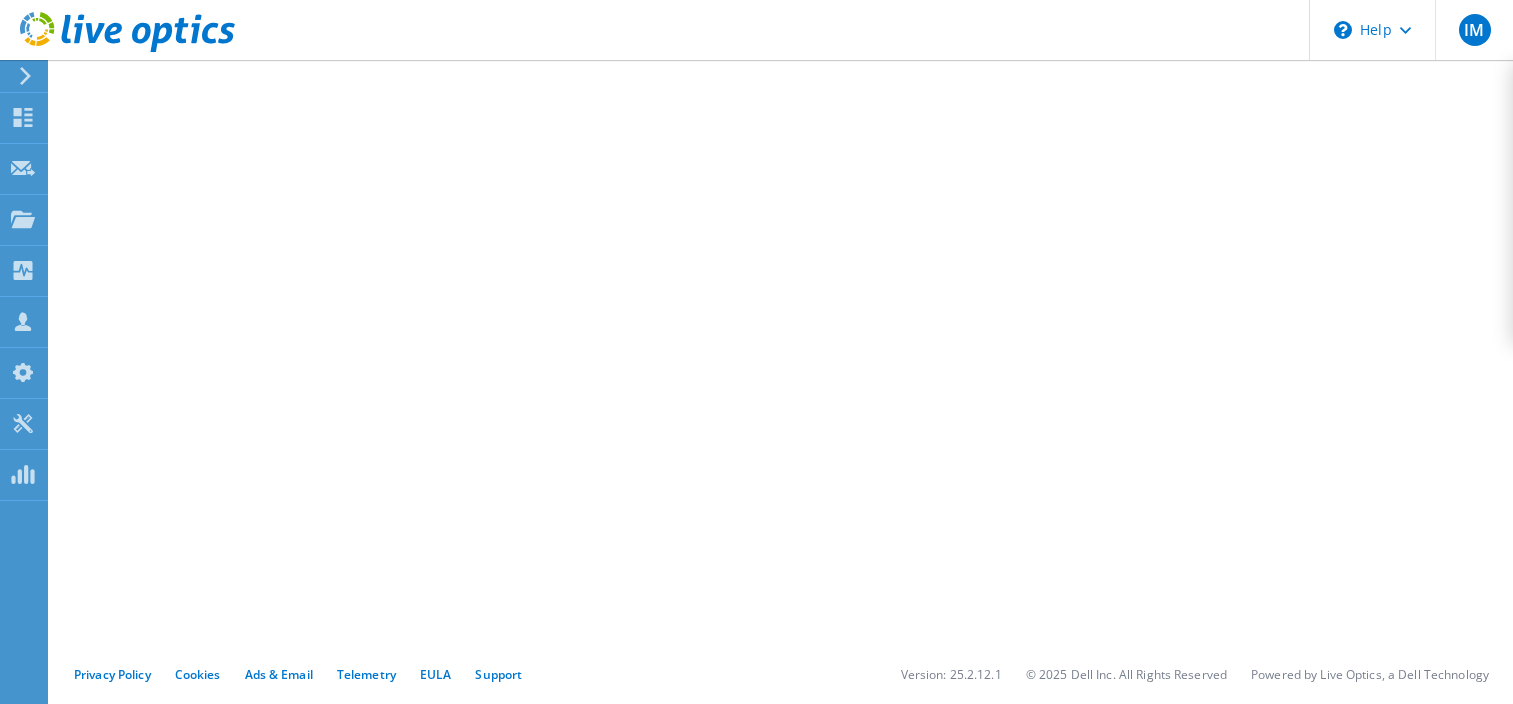 scroll, scrollTop: 0, scrollLeft: 0, axis: both 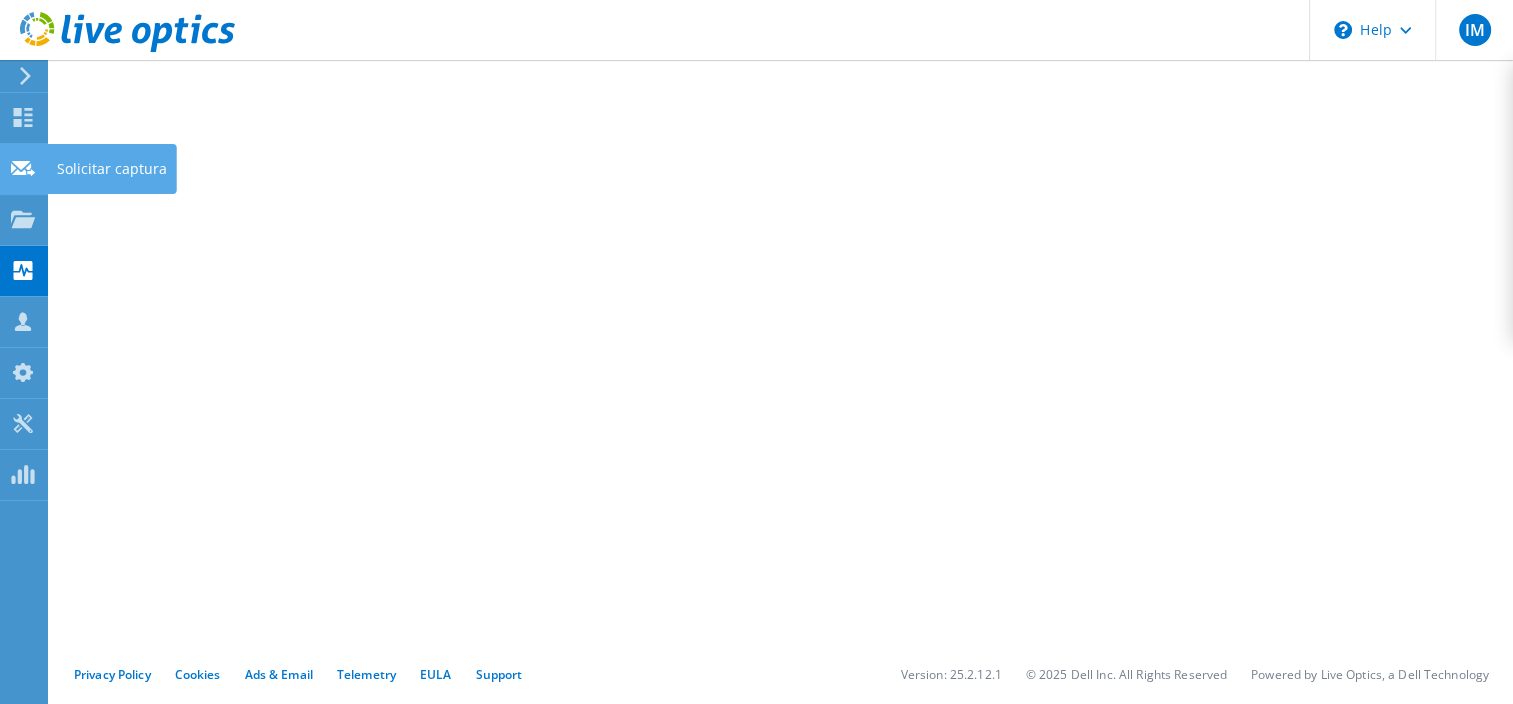 click on "Solicitar captura" at bounding box center (-66, 169) 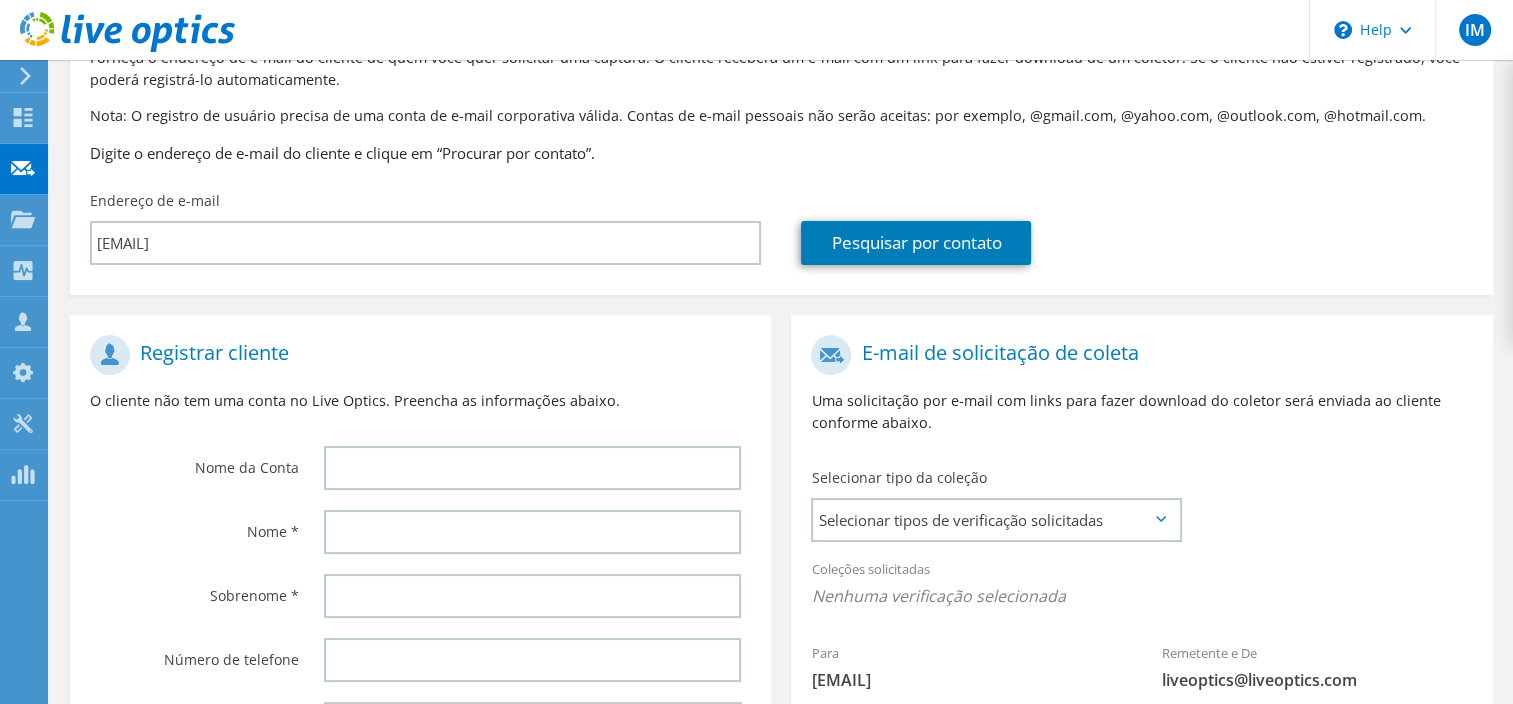 scroll, scrollTop: 200, scrollLeft: 0, axis: vertical 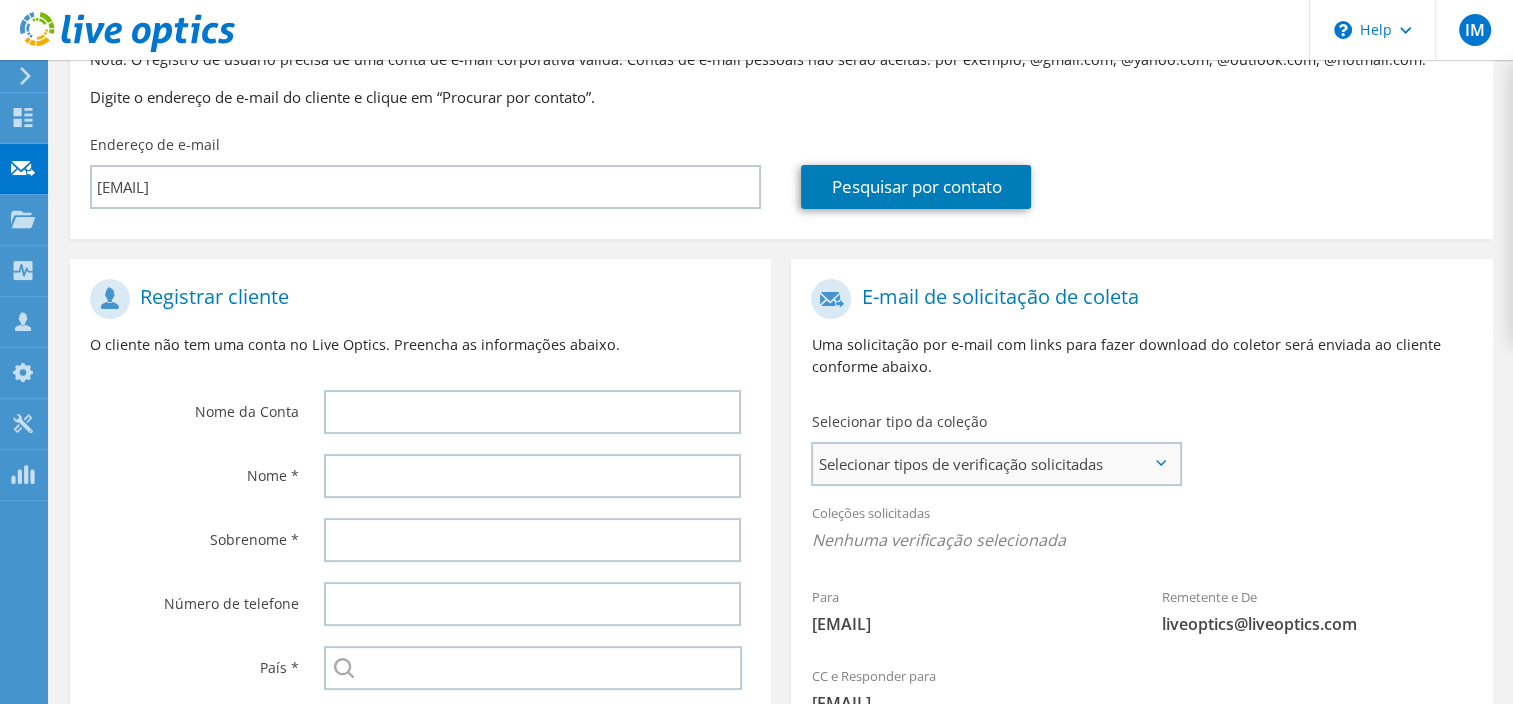 type on "[EMAIL]" 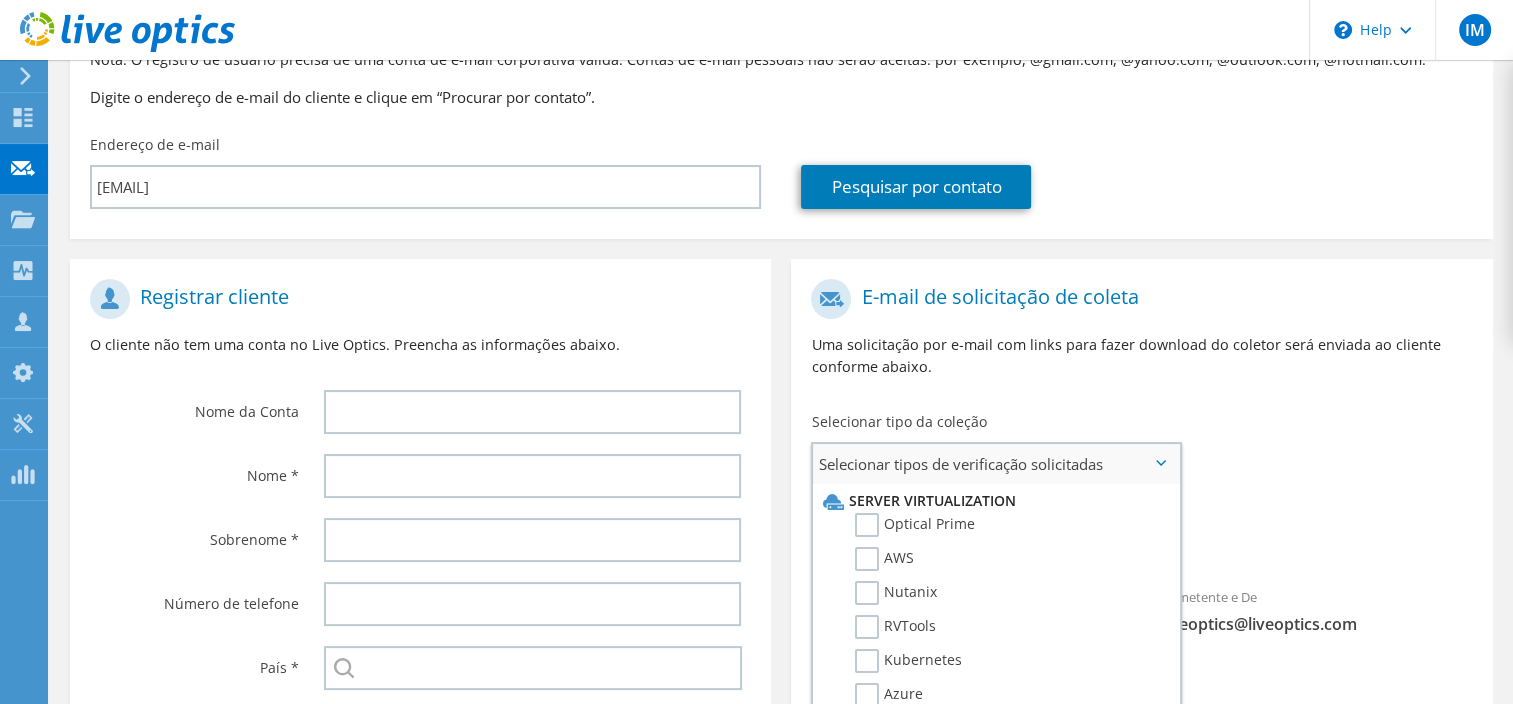 scroll, scrollTop: 200, scrollLeft: 0, axis: vertical 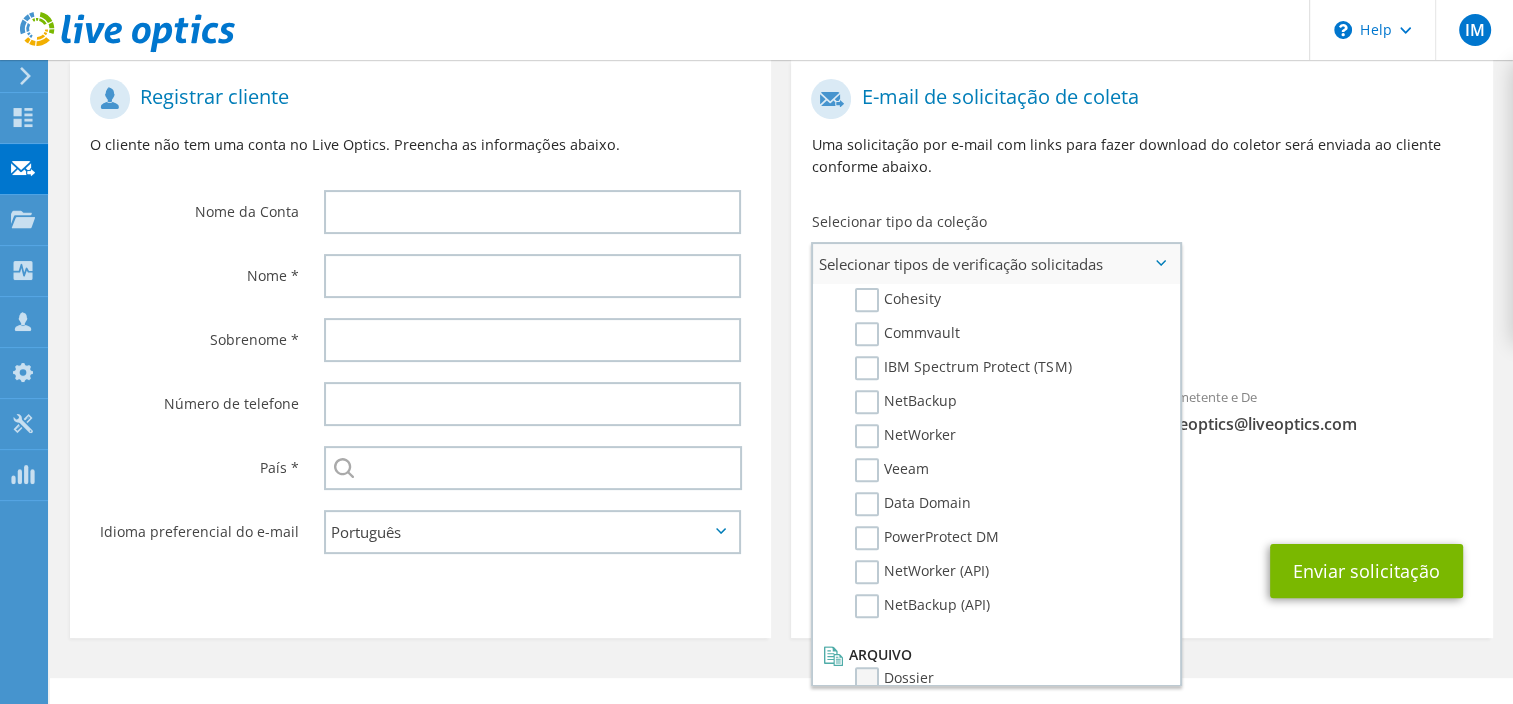 click on "Dossier" at bounding box center (894, 679) 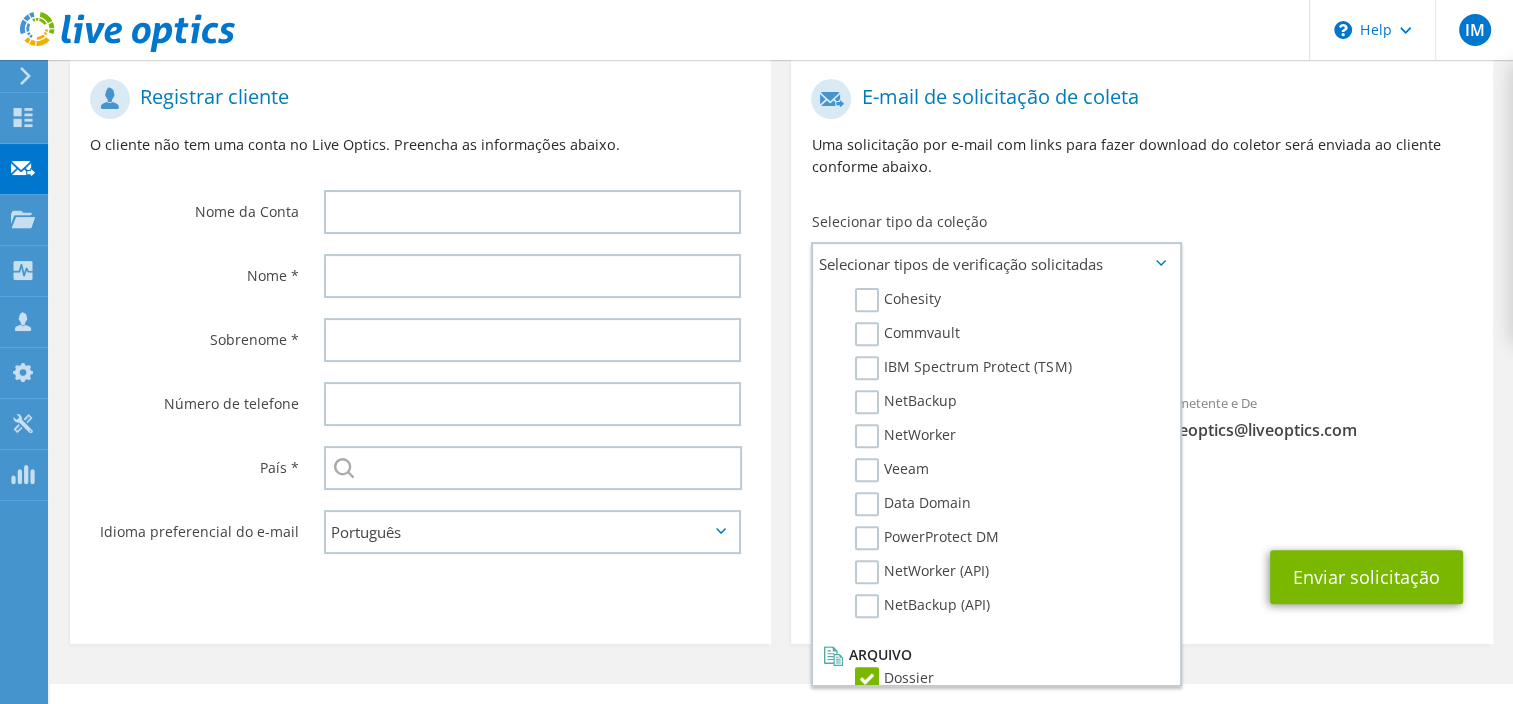 click on "E-mail de solicitação de coleta" at bounding box center [1136, 99] 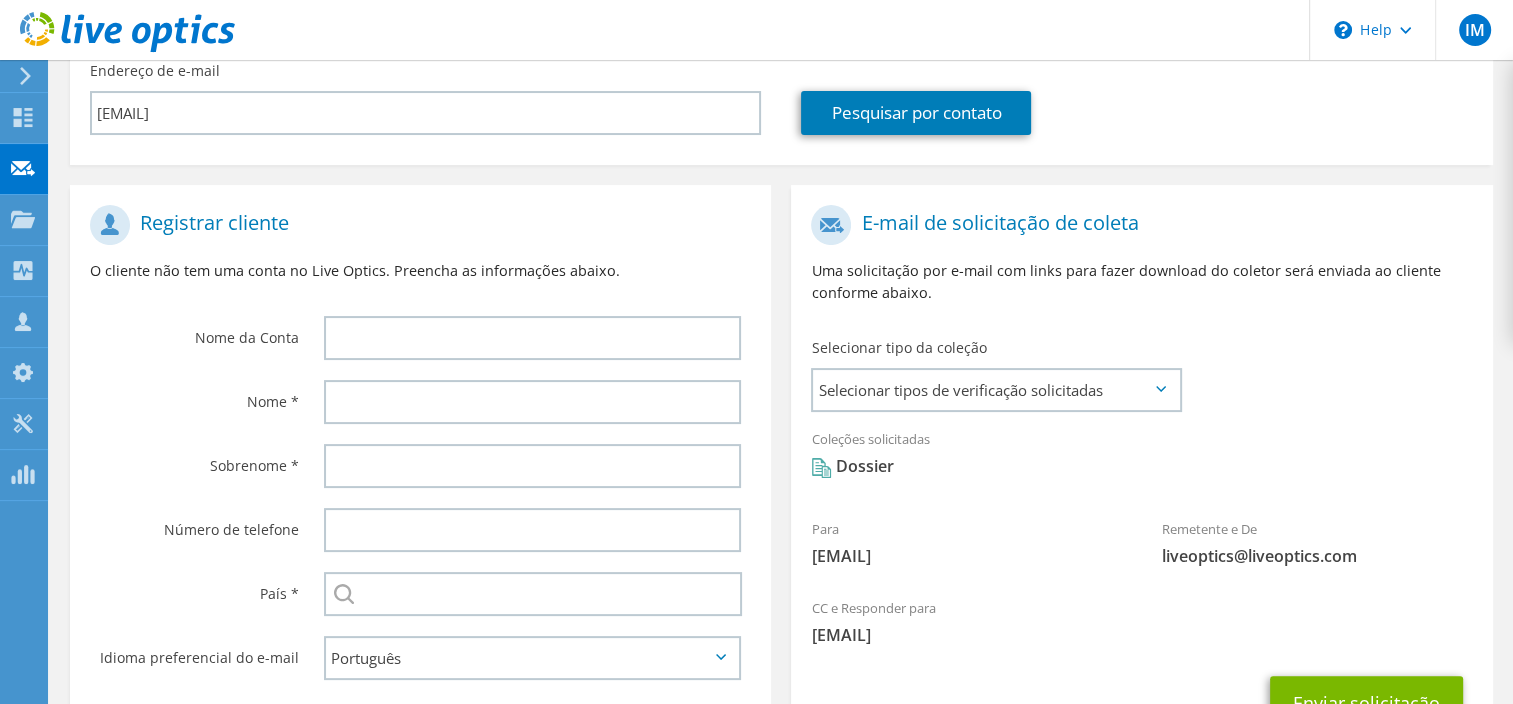 scroll, scrollTop: 400, scrollLeft: 0, axis: vertical 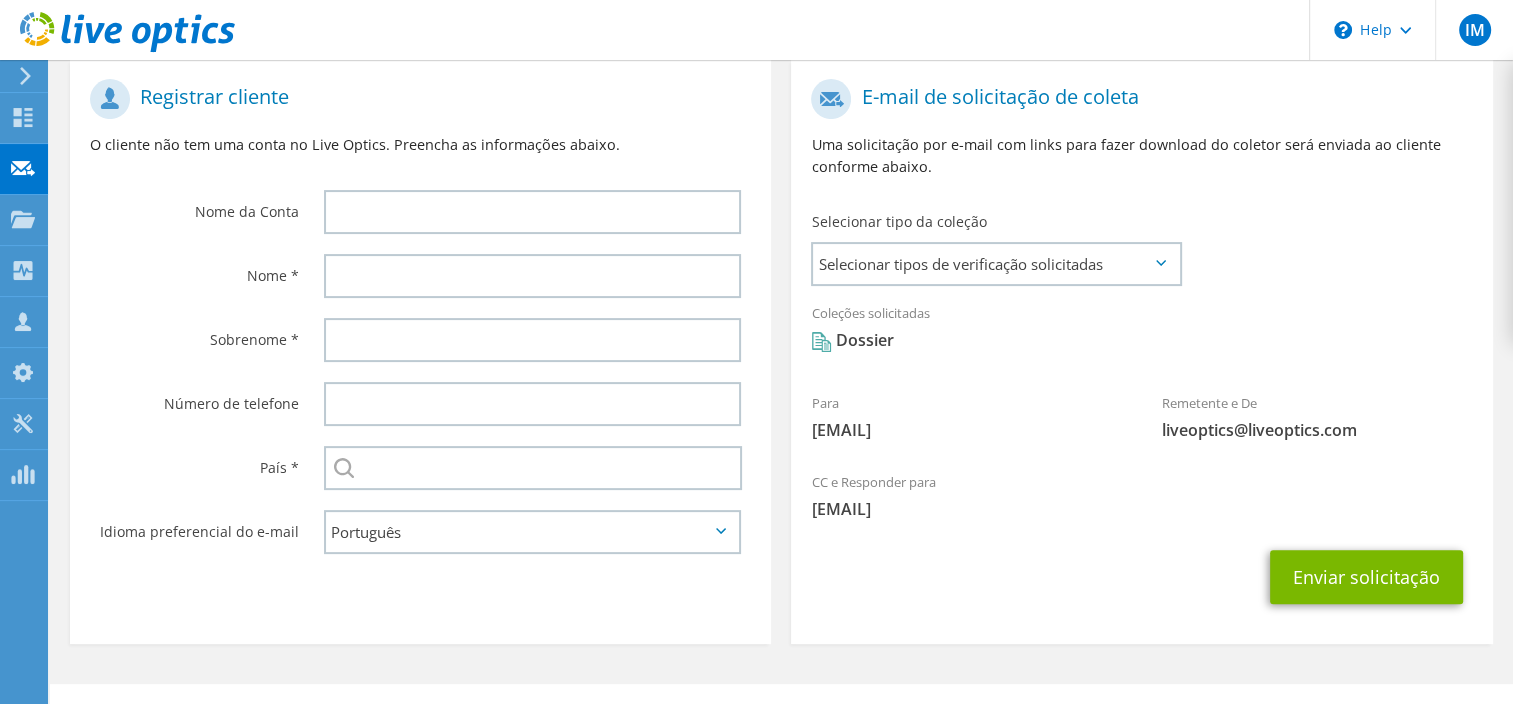 click on "E-mail de solicitação de coleta
Uma solicitação por e-mail com links para fazer download do coletor será enviada ao cliente conforme abaixo." at bounding box center [1141, 135] 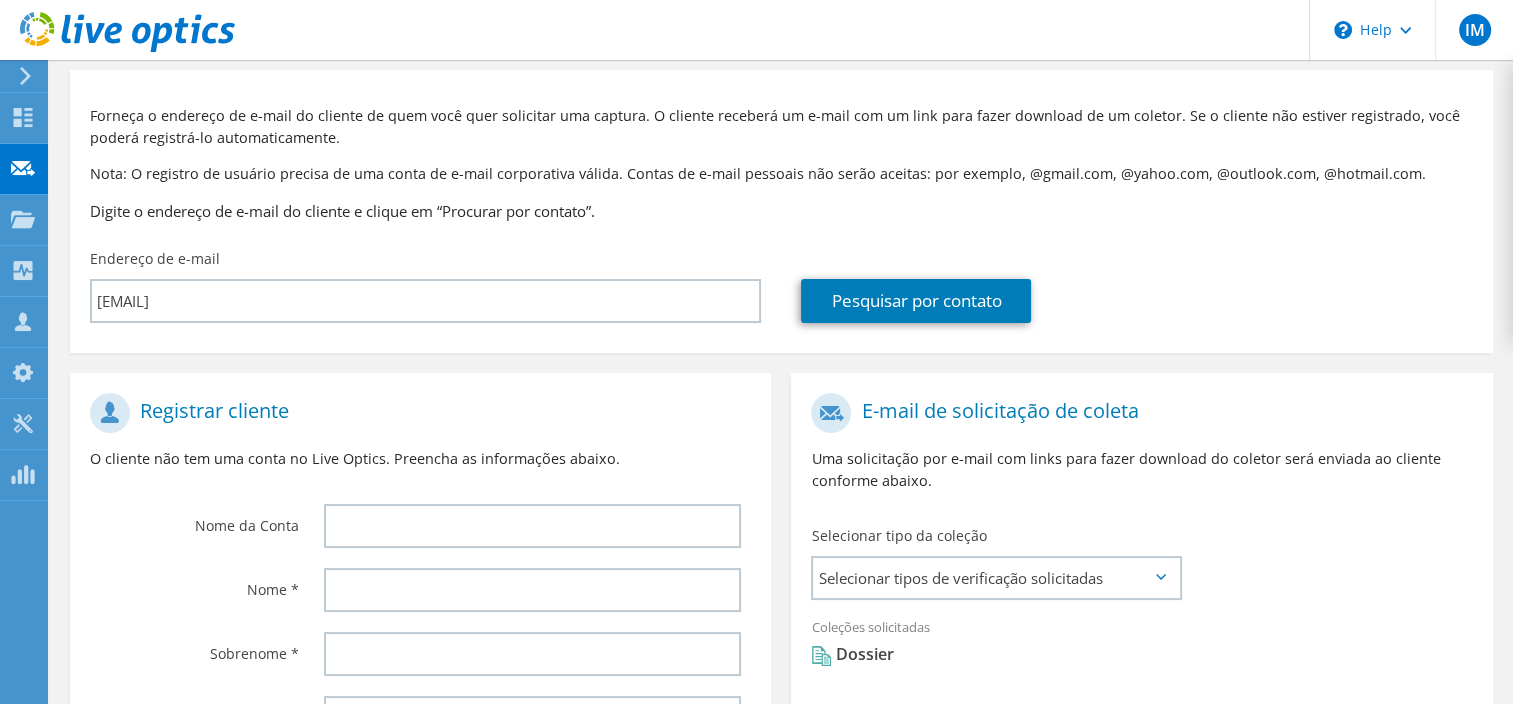 scroll, scrollTop: 0, scrollLeft: 0, axis: both 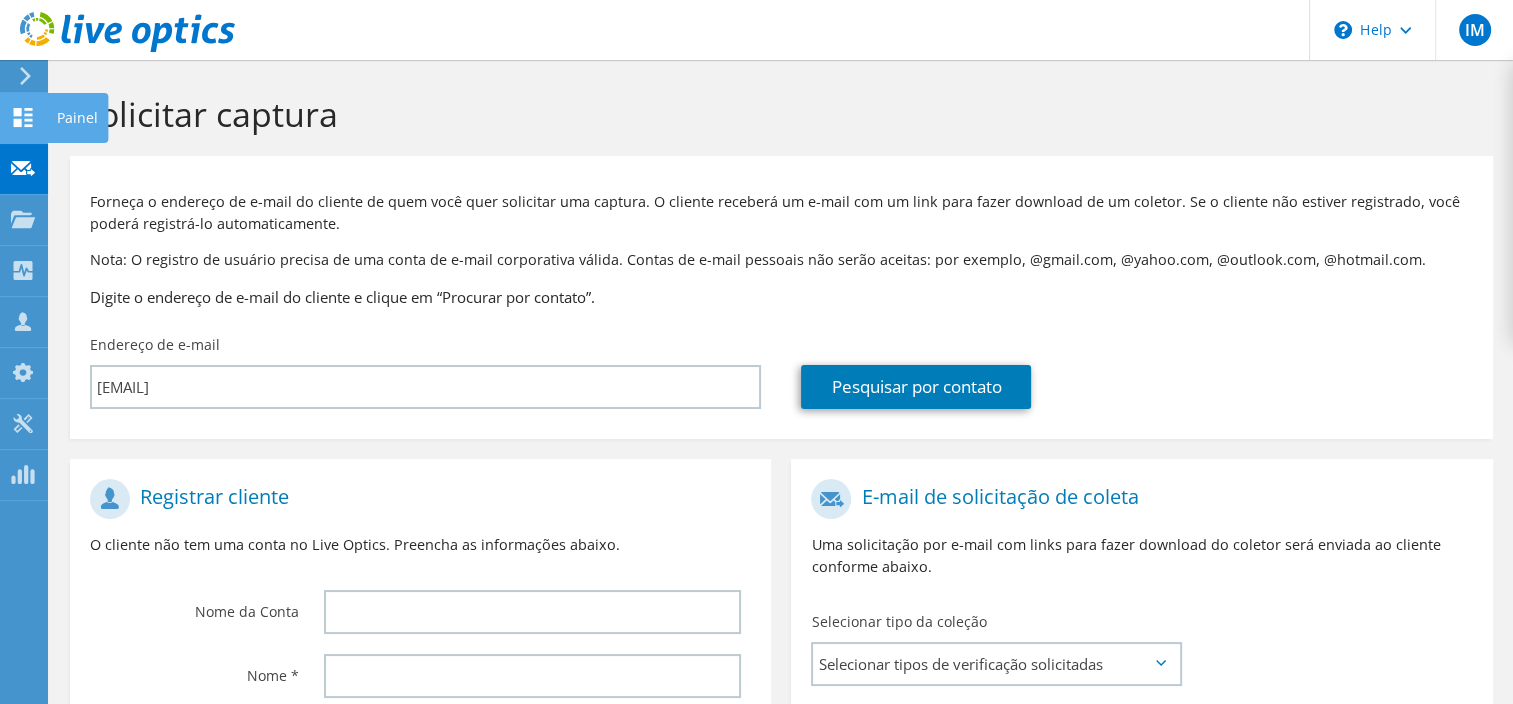 click 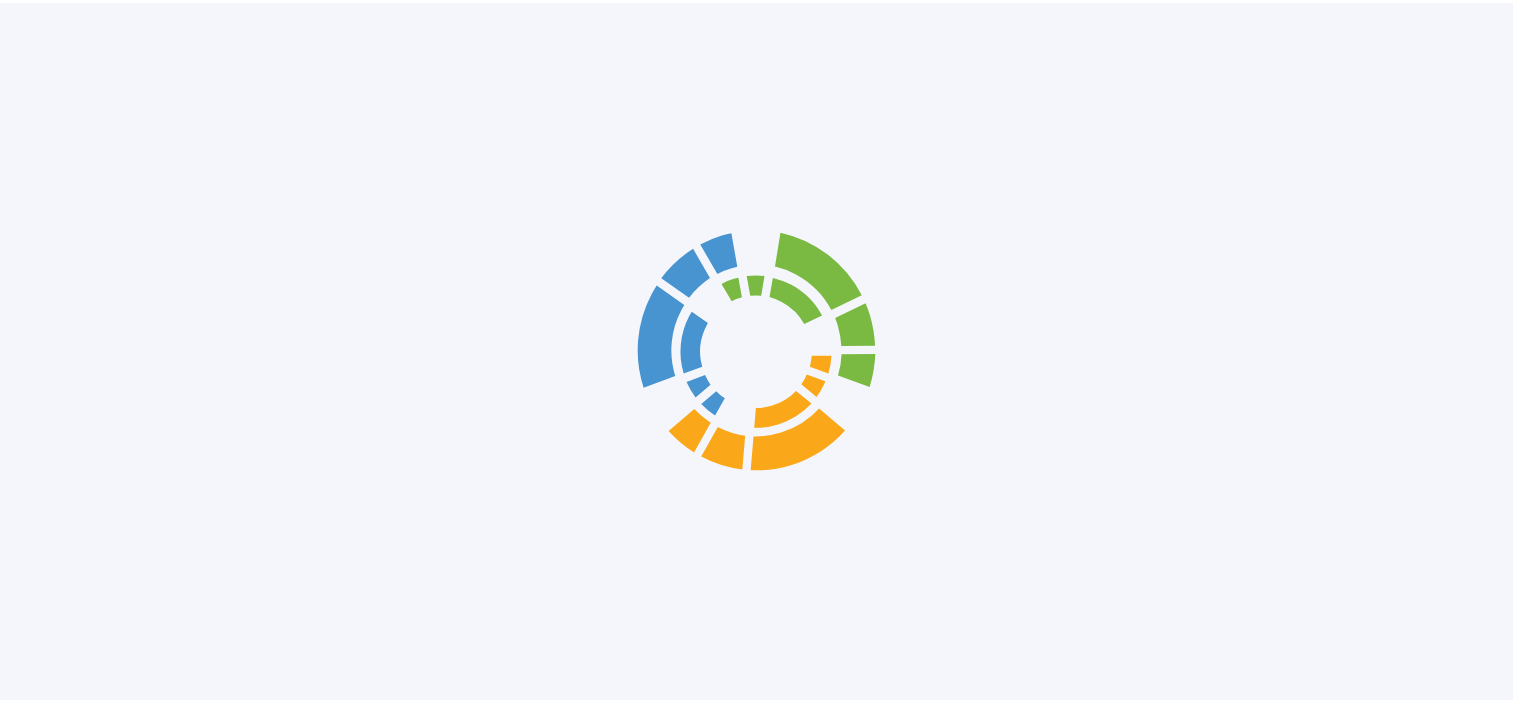 scroll, scrollTop: 0, scrollLeft: 0, axis: both 